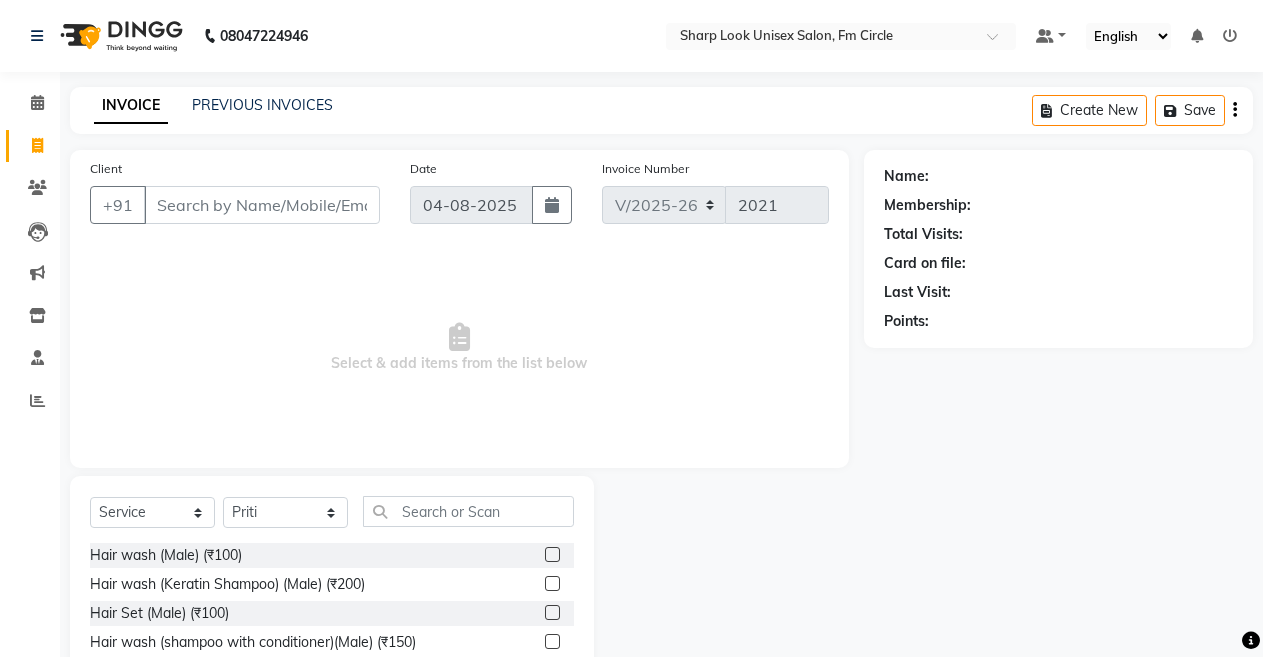 select on "804" 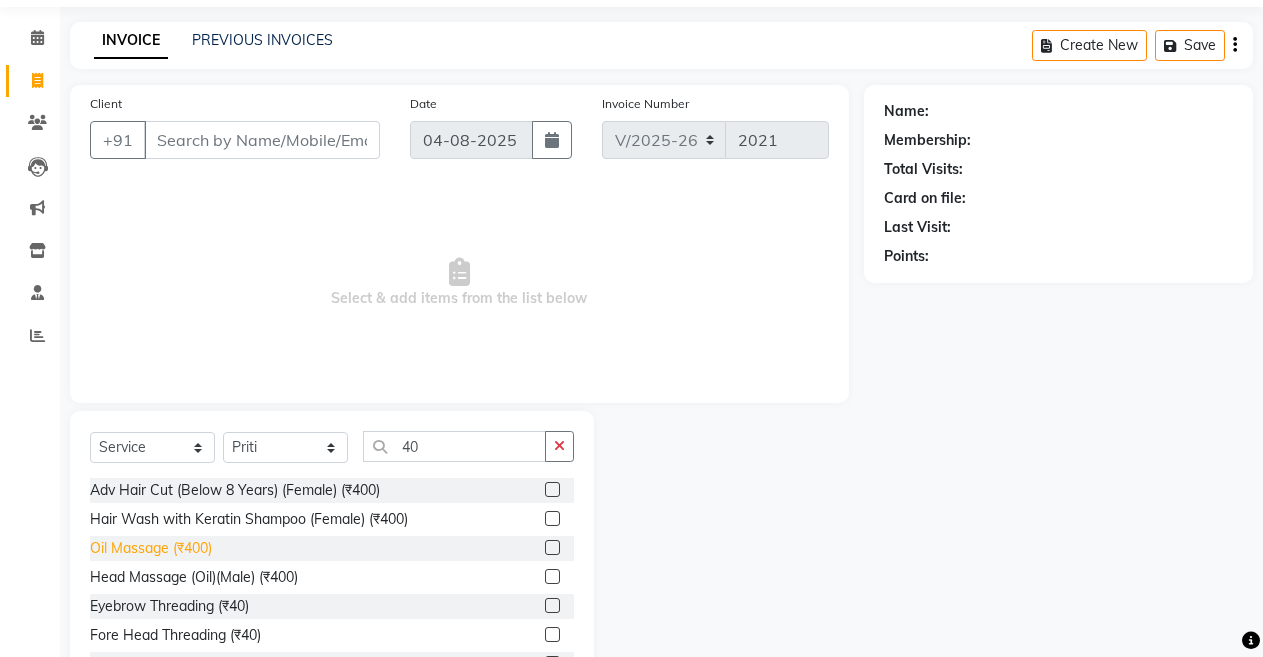 scroll, scrollTop: 144, scrollLeft: 0, axis: vertical 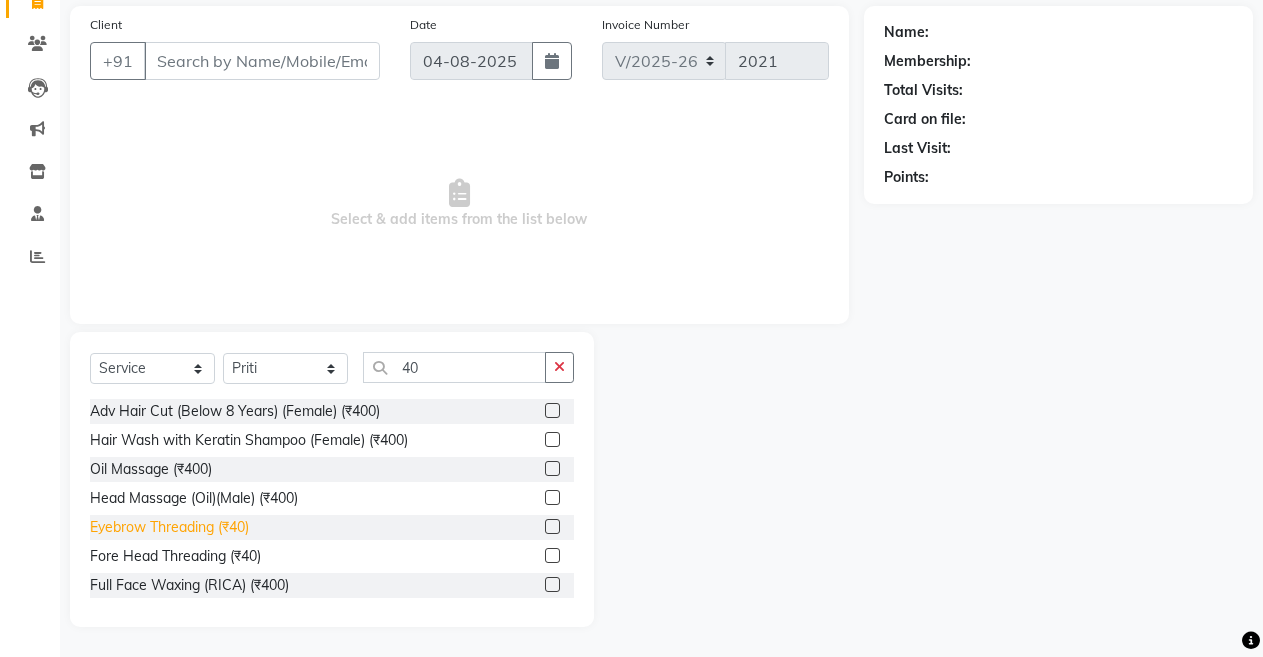type on "40" 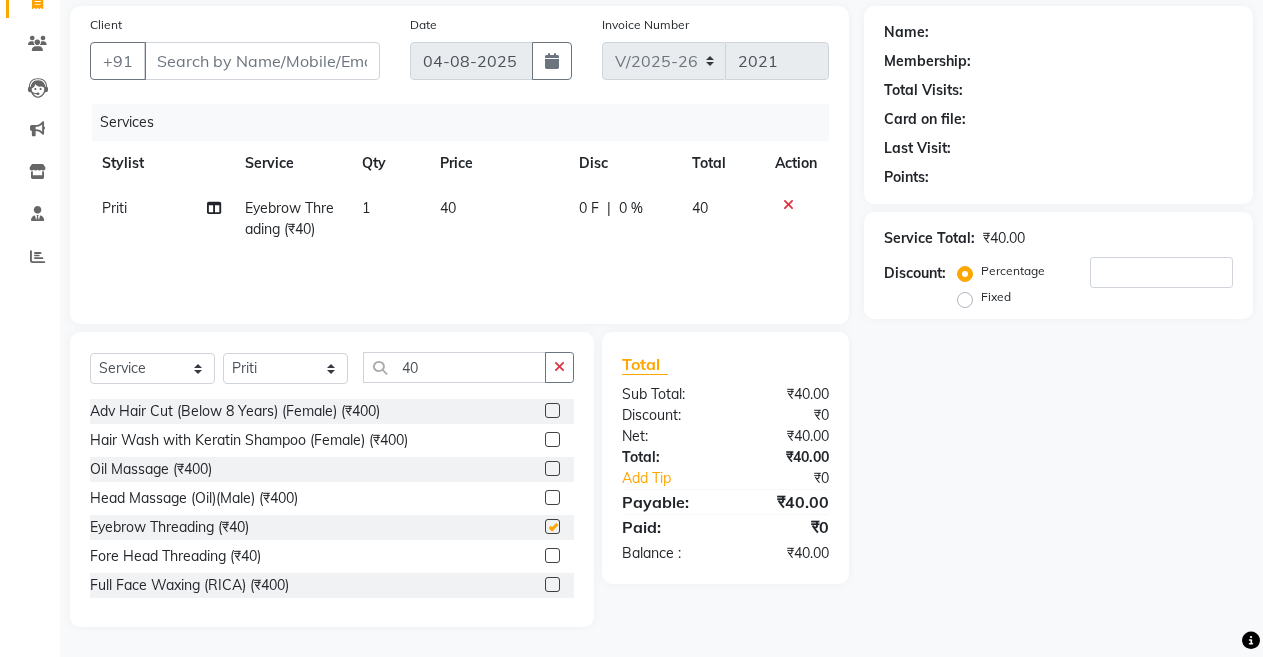 checkbox on "false" 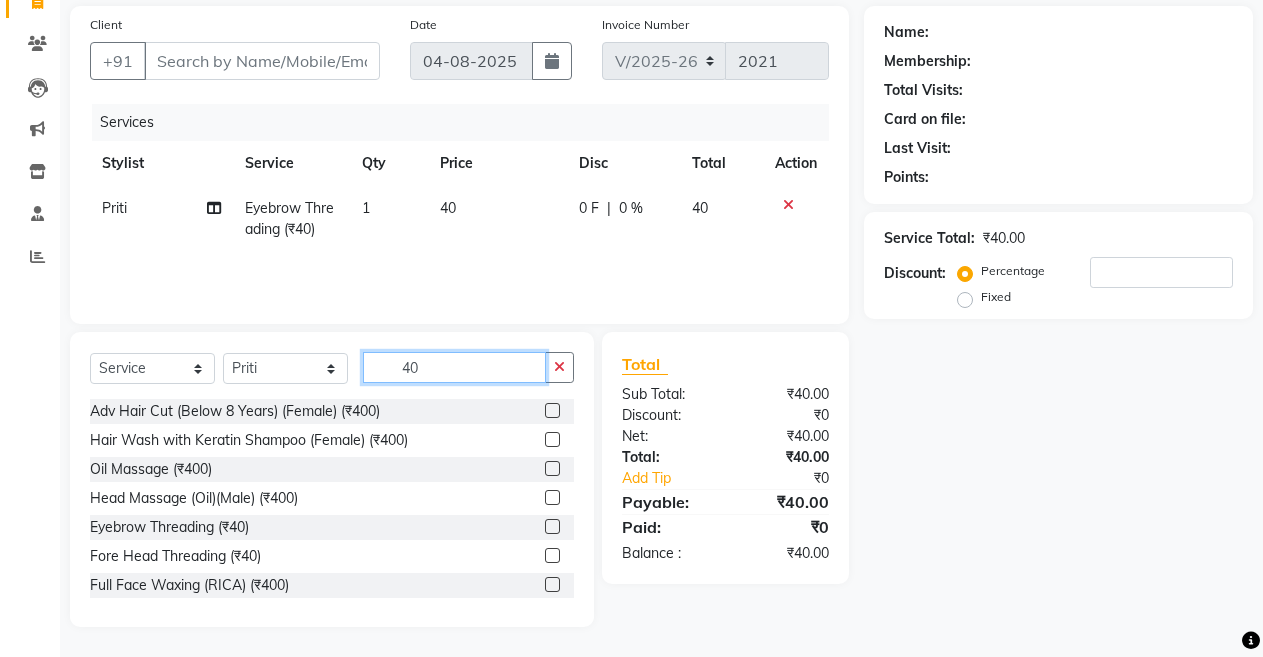 click on "40" 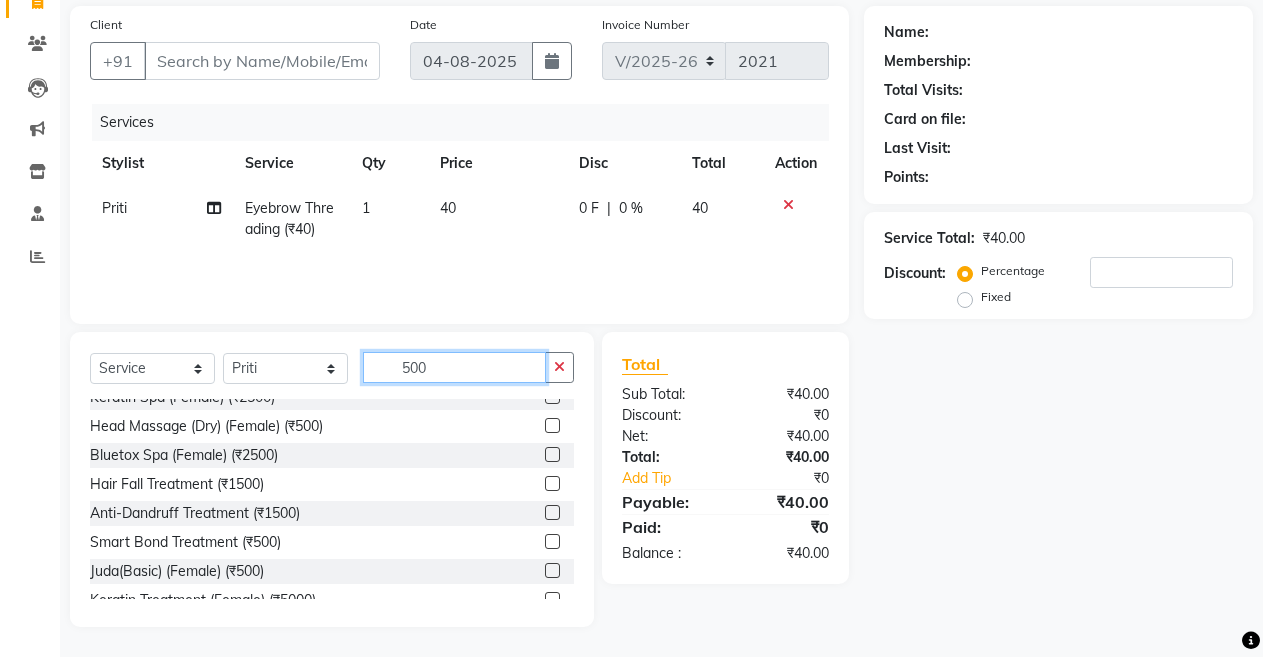 scroll, scrollTop: 200, scrollLeft: 0, axis: vertical 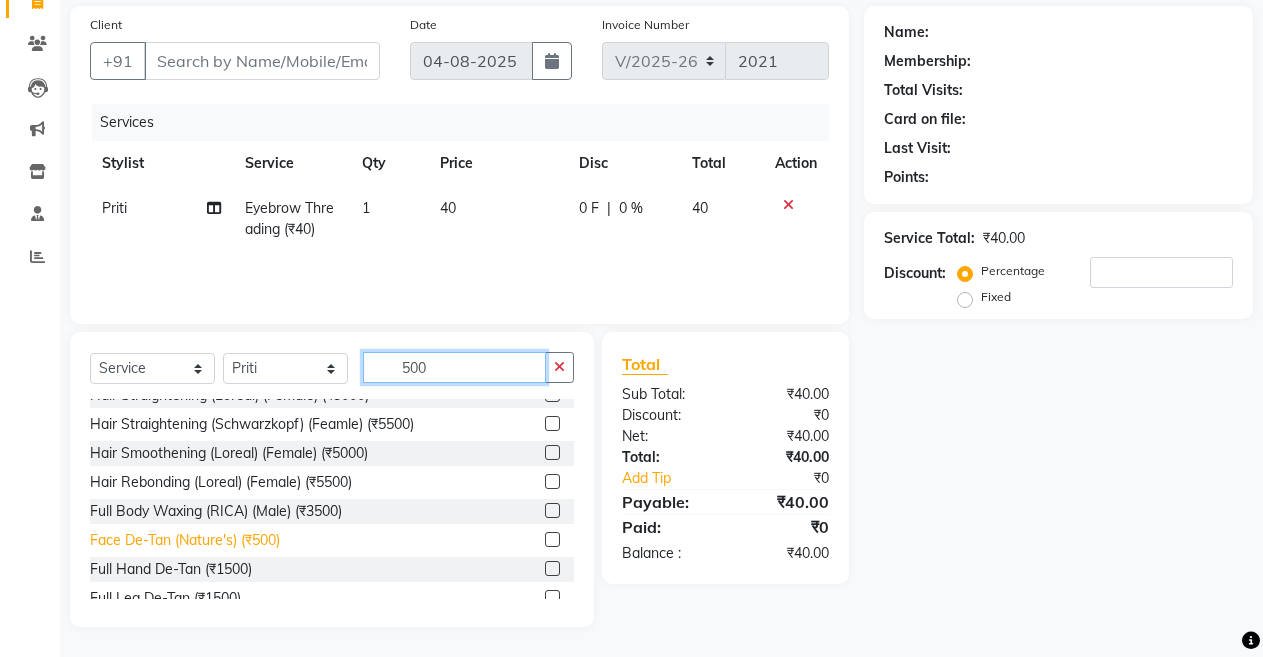 type on "500" 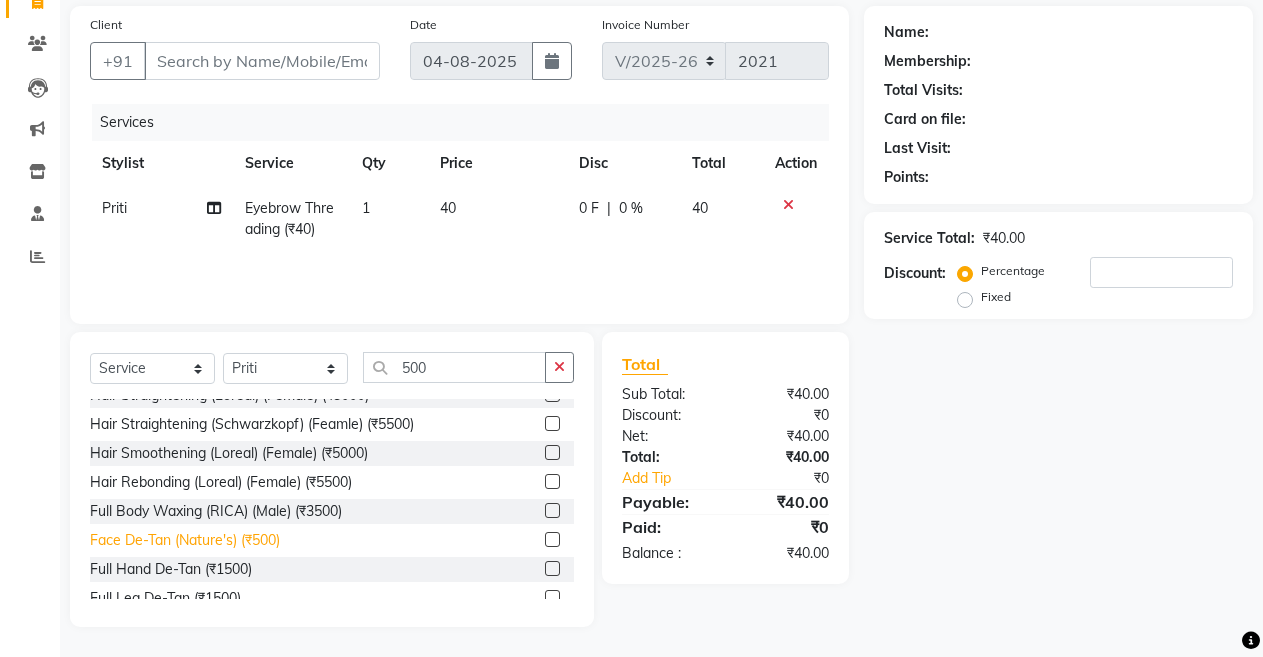 click on "Face De-Tan (Nature's) (₹500)" 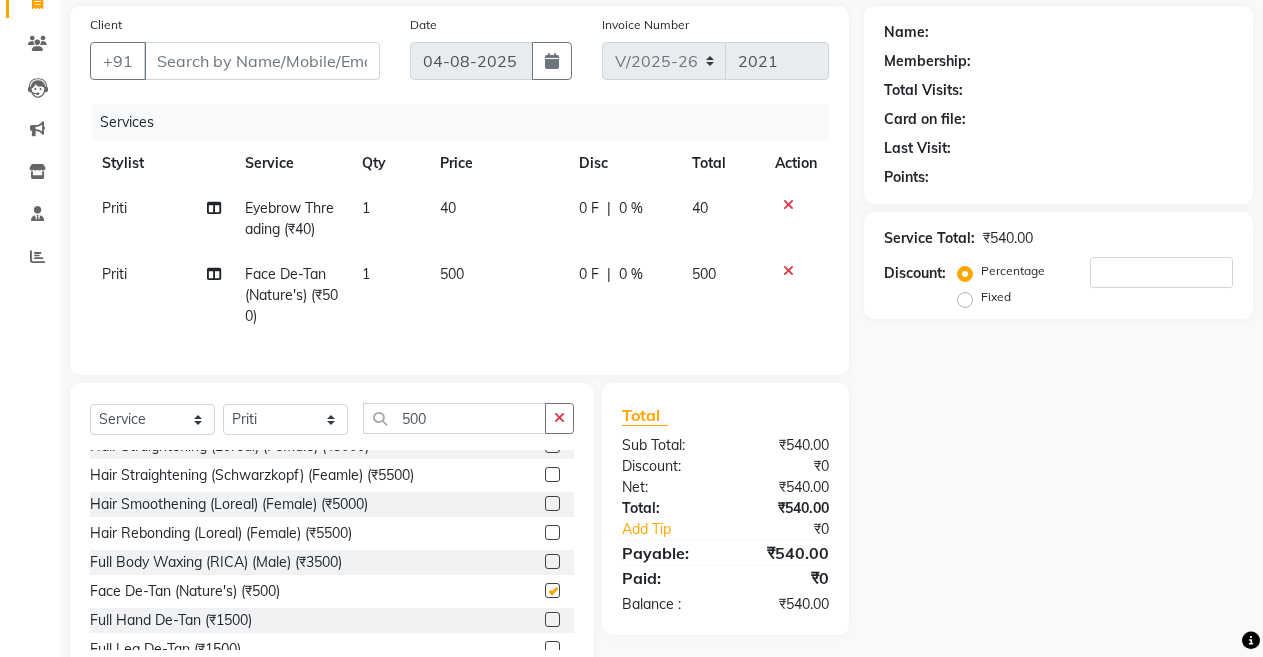 checkbox on "false" 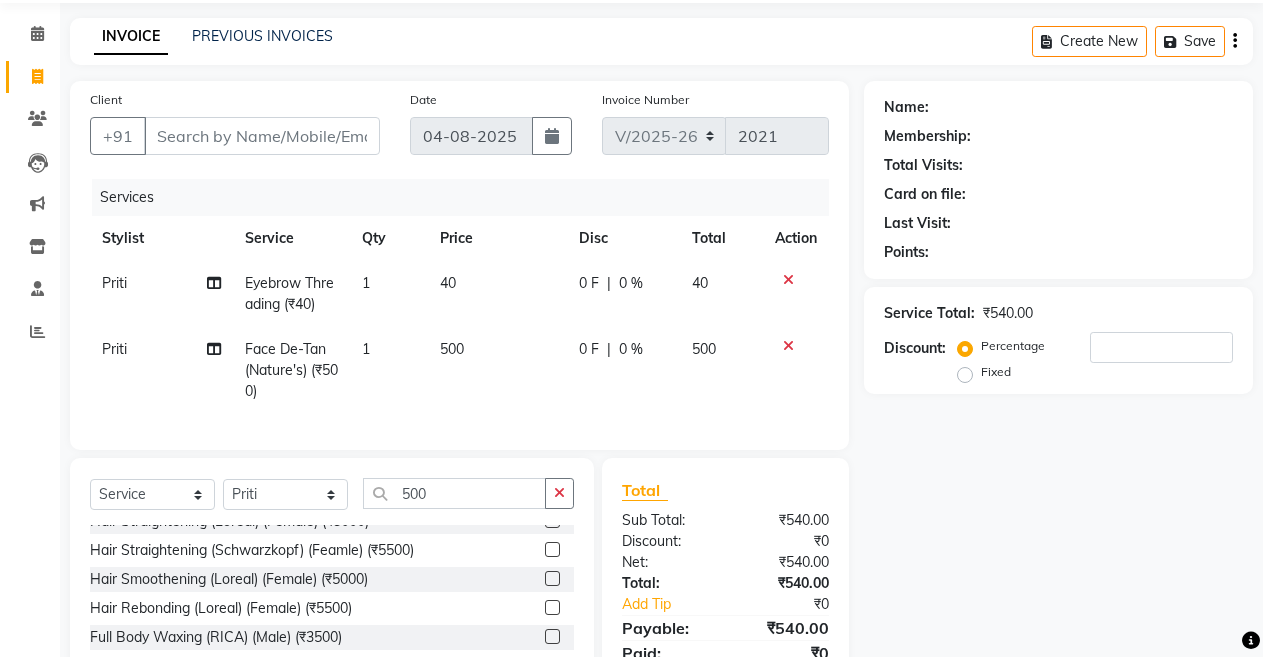 scroll, scrollTop: 0, scrollLeft: 0, axis: both 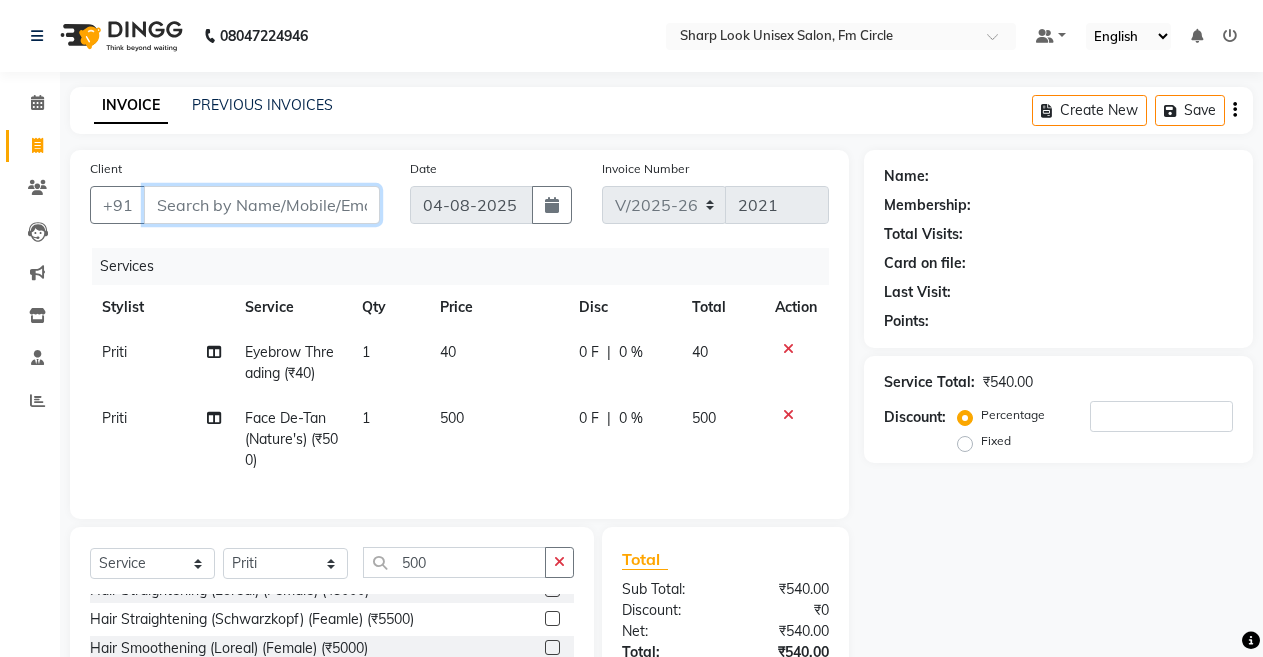 click on "Client" at bounding box center [262, 205] 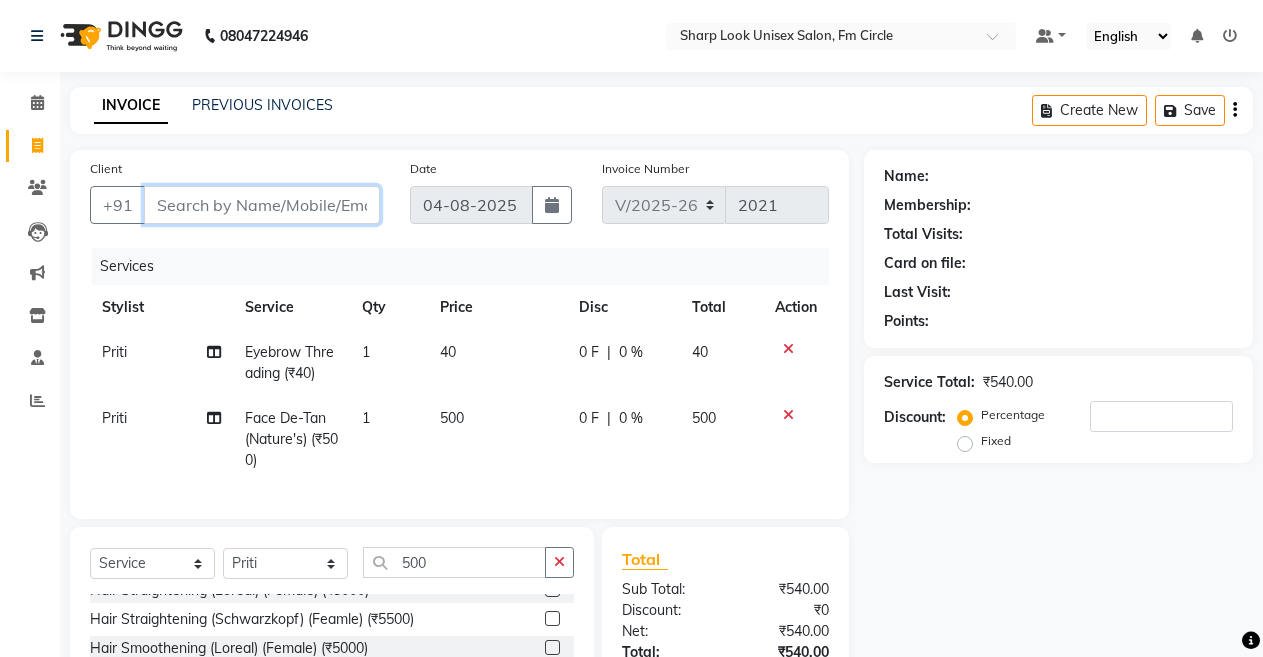 click on "Client" at bounding box center [262, 205] 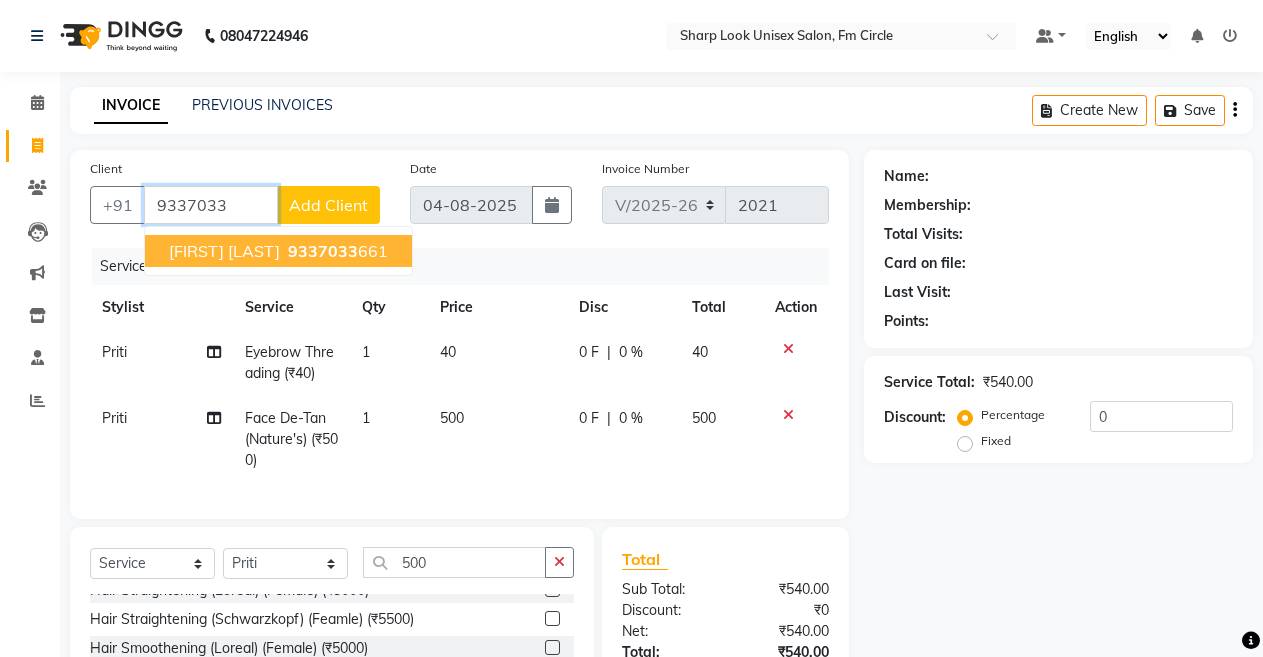 click on "9337033" at bounding box center [323, 251] 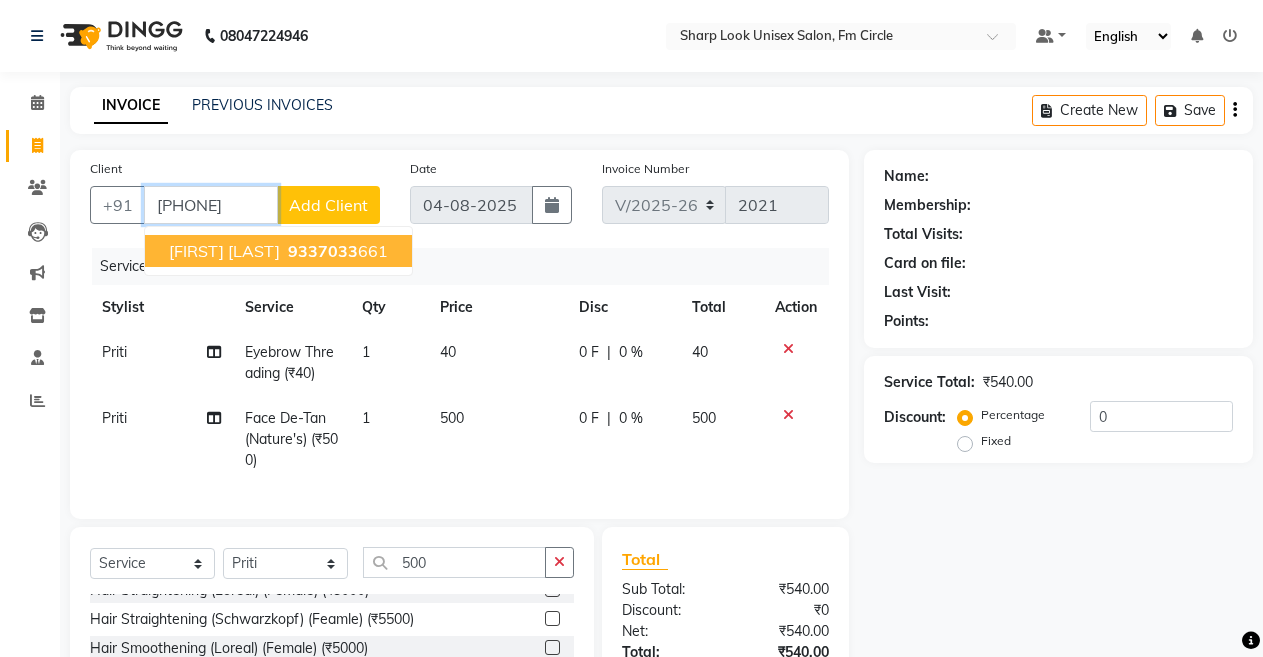 type on "[PHONE]" 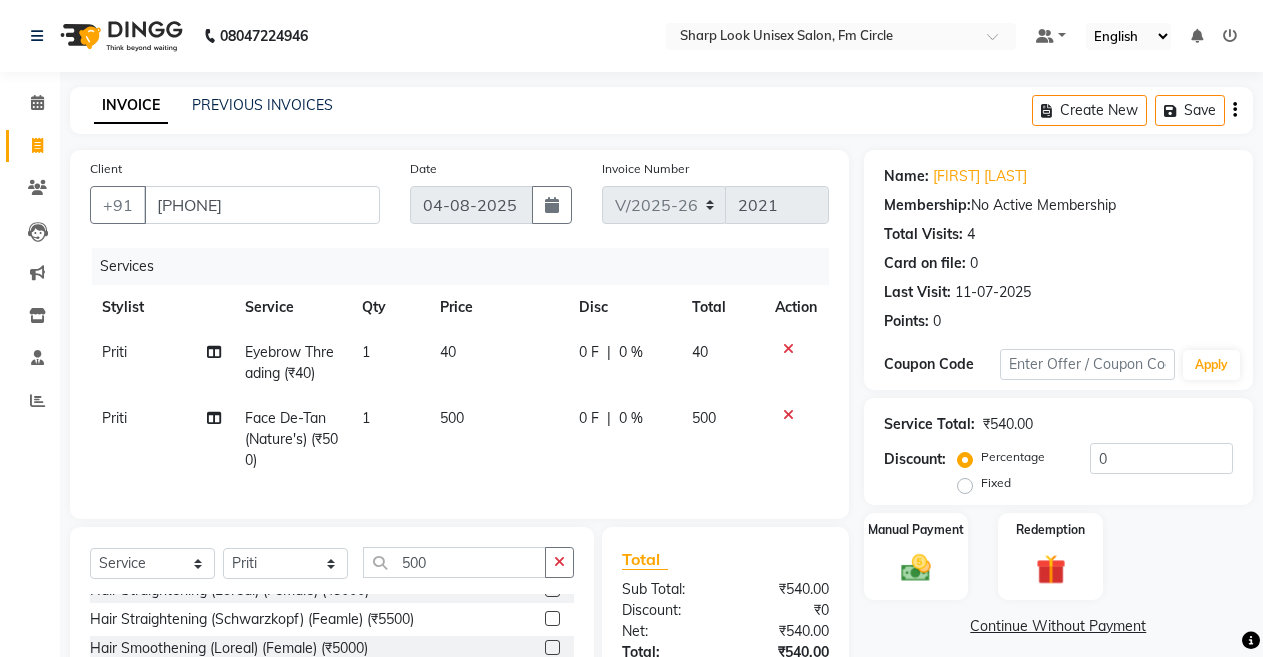 drag, startPoint x: 893, startPoint y: 543, endPoint x: 939, endPoint y: 510, distance: 56.61272 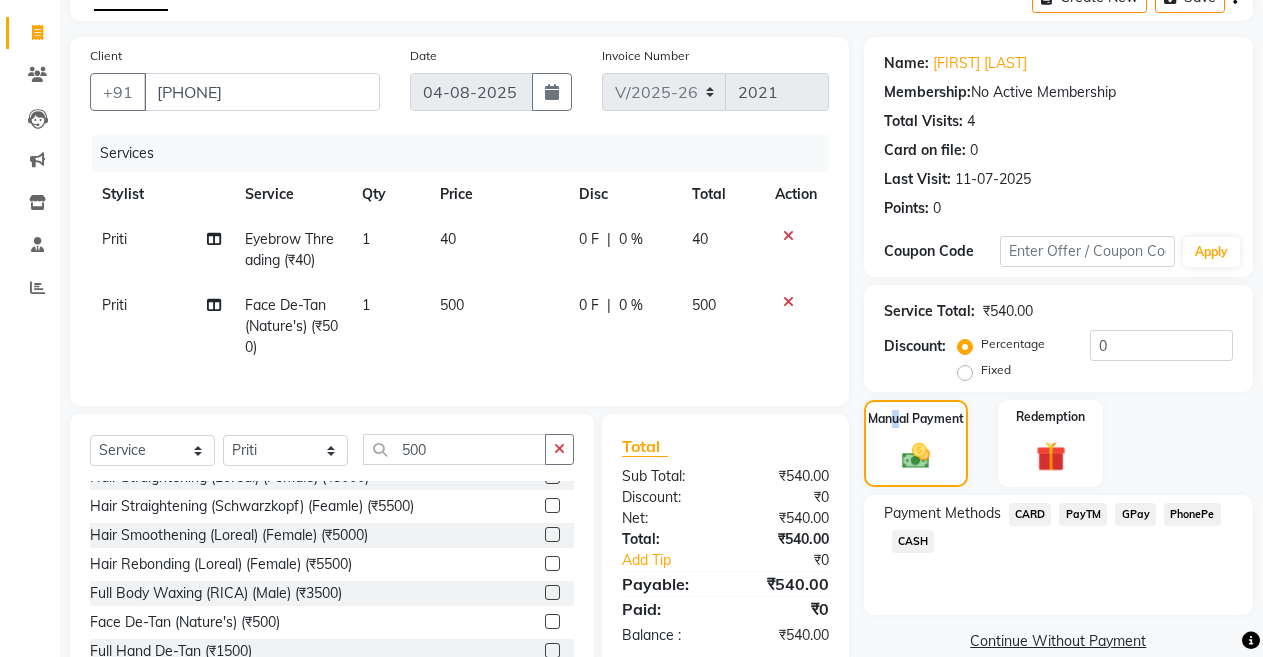 scroll, scrollTop: 200, scrollLeft: 0, axis: vertical 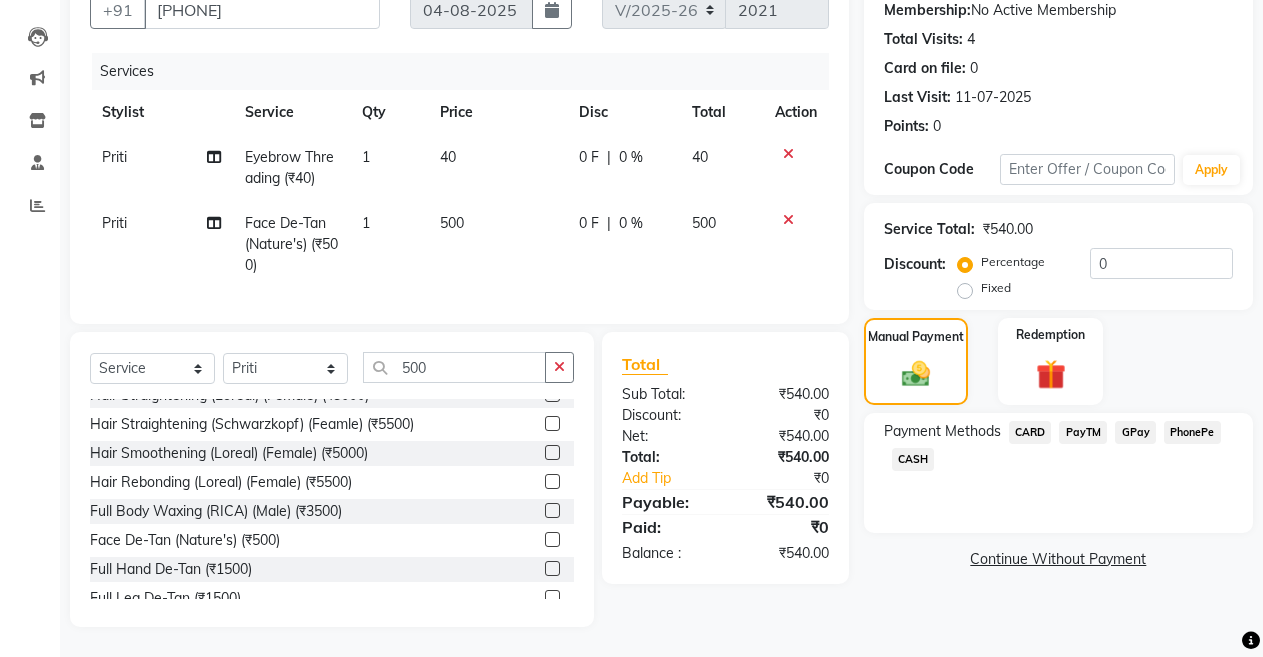 click on "PayTM" 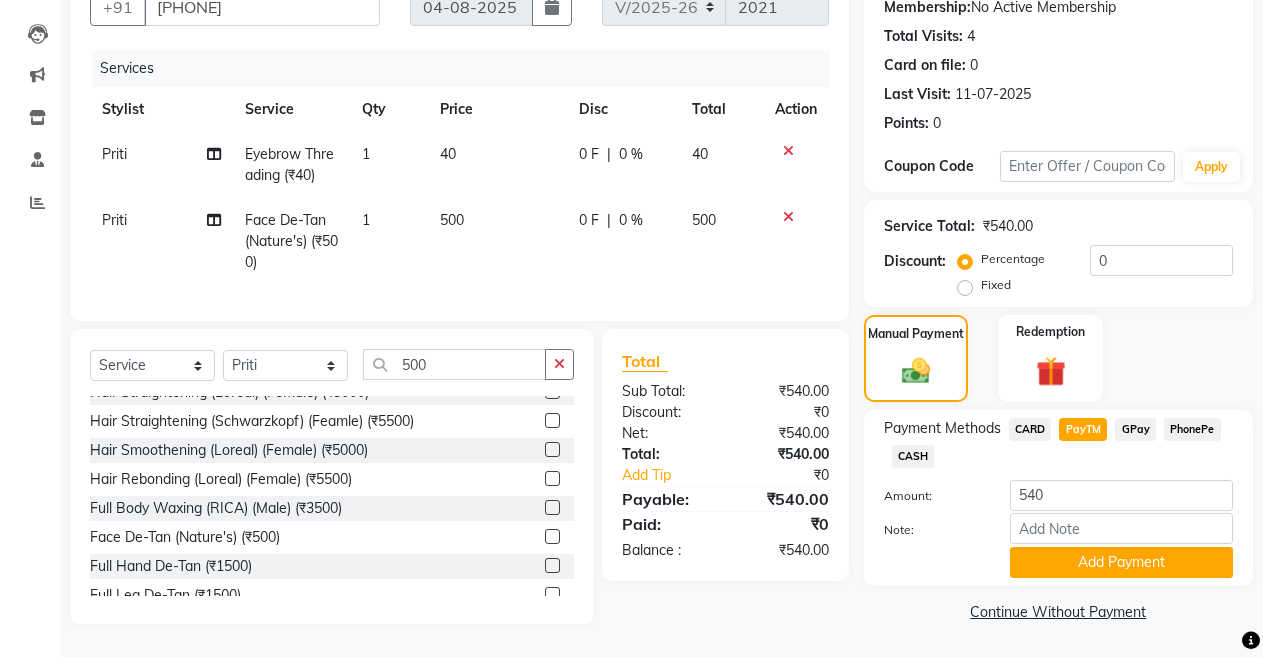 scroll, scrollTop: 212, scrollLeft: 0, axis: vertical 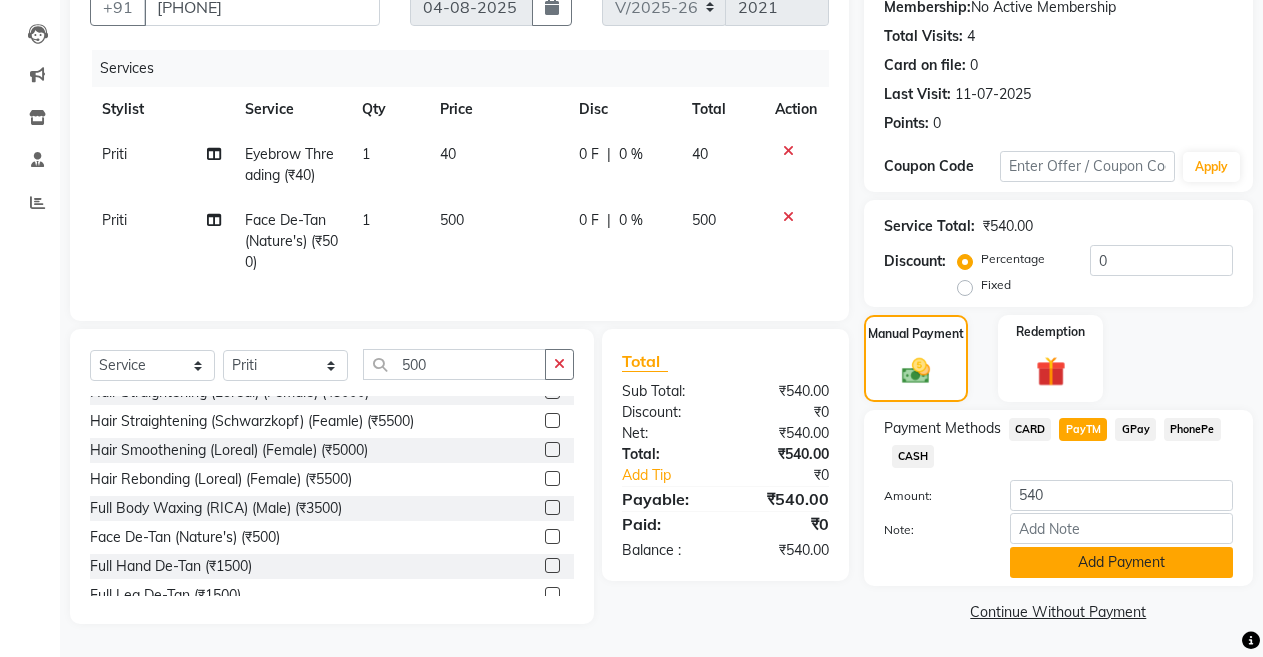 click on "Add Payment" 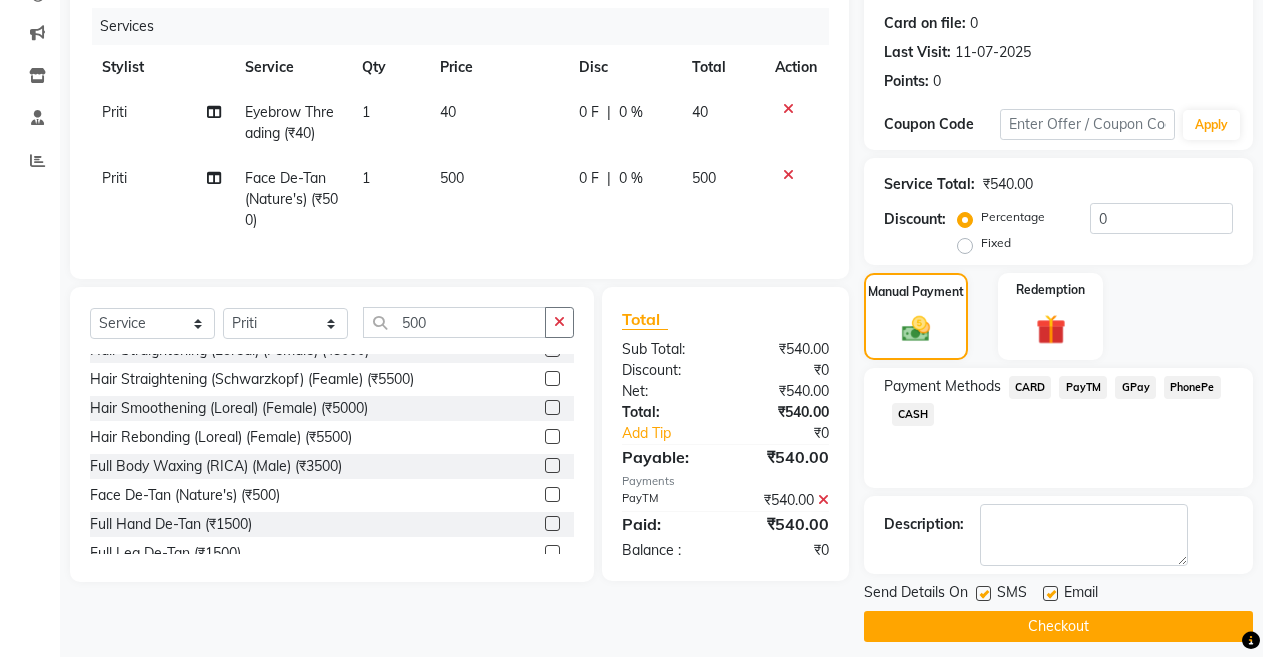 scroll, scrollTop: 255, scrollLeft: 0, axis: vertical 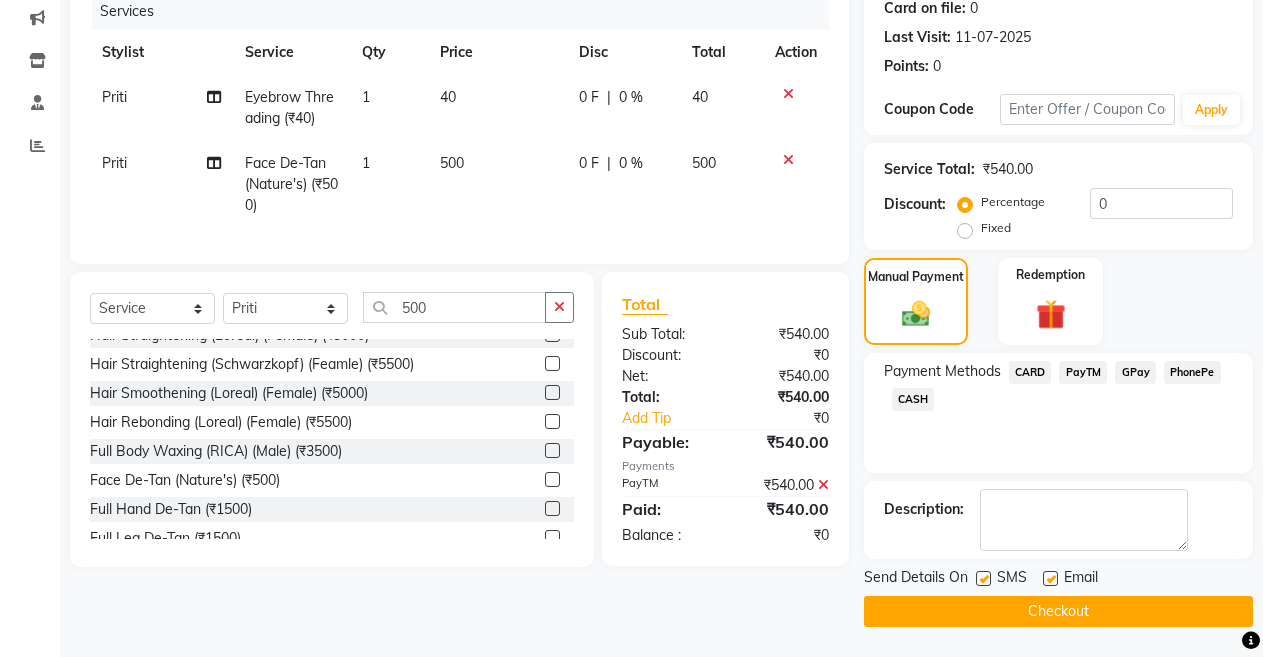 click on "Email" 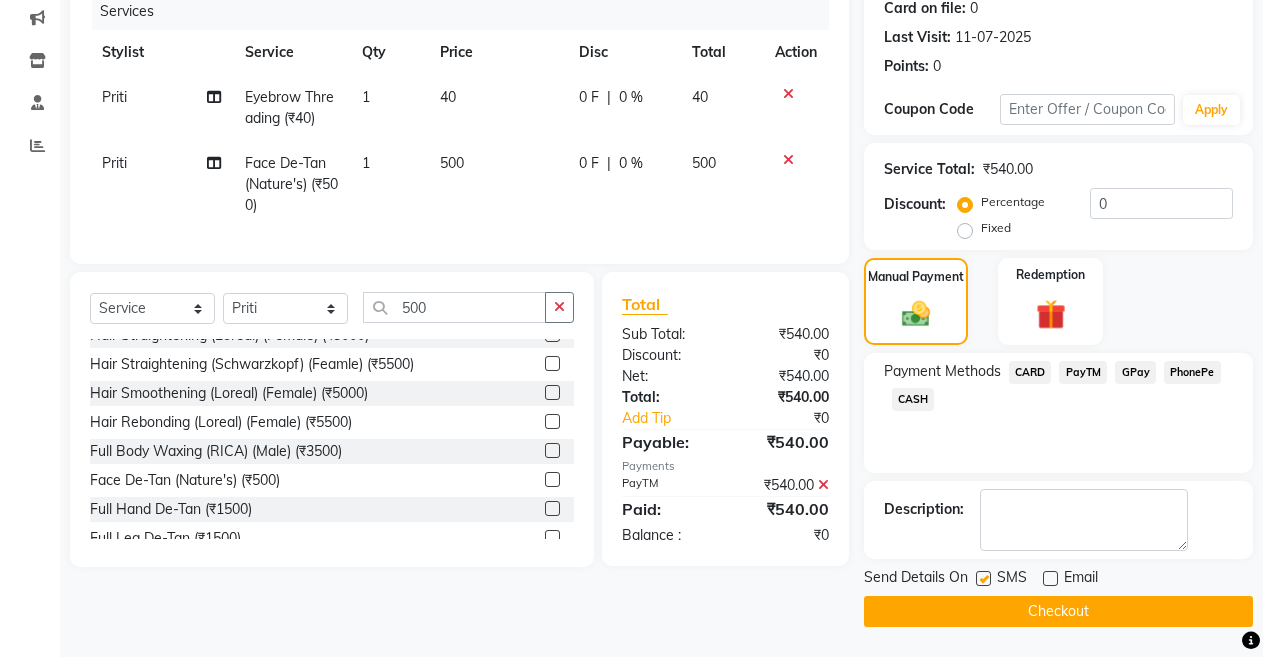 click on "Checkout" 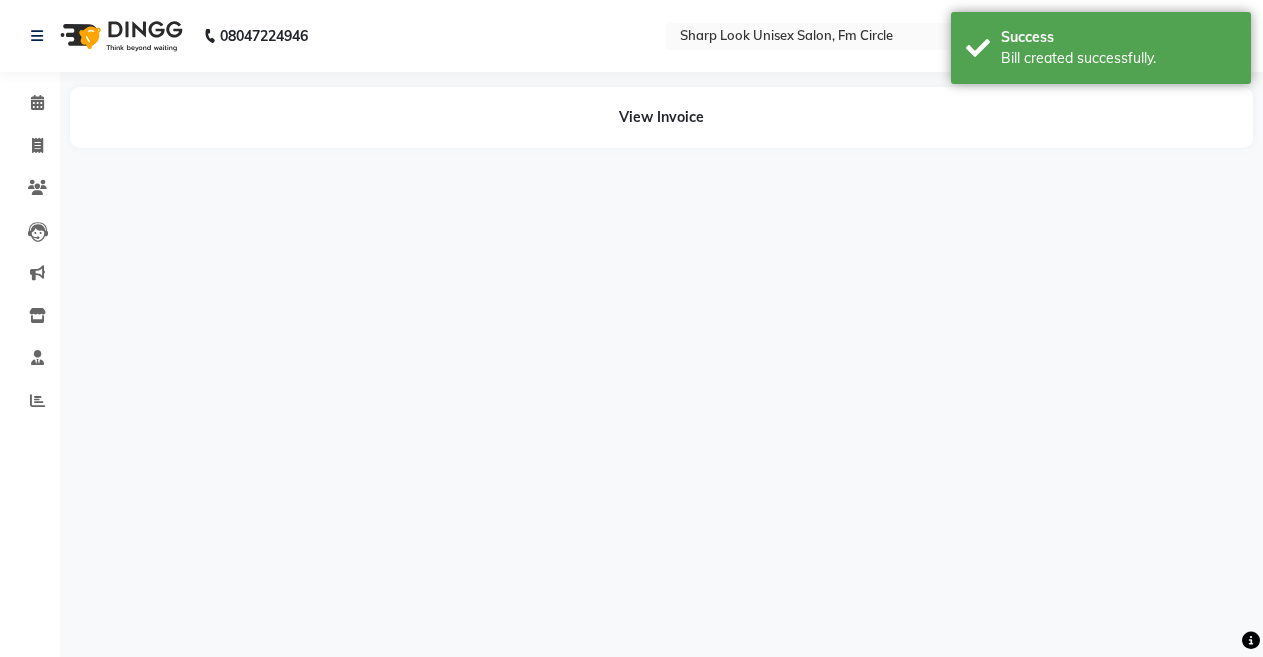 scroll, scrollTop: 0, scrollLeft: 0, axis: both 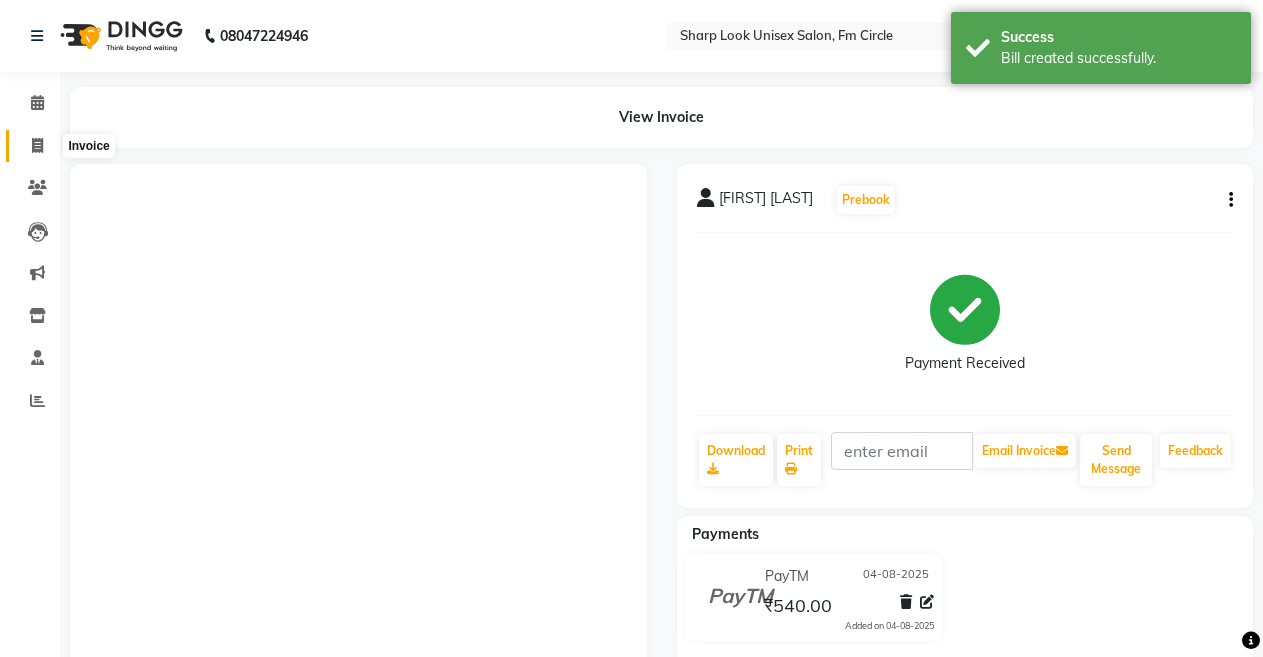 click 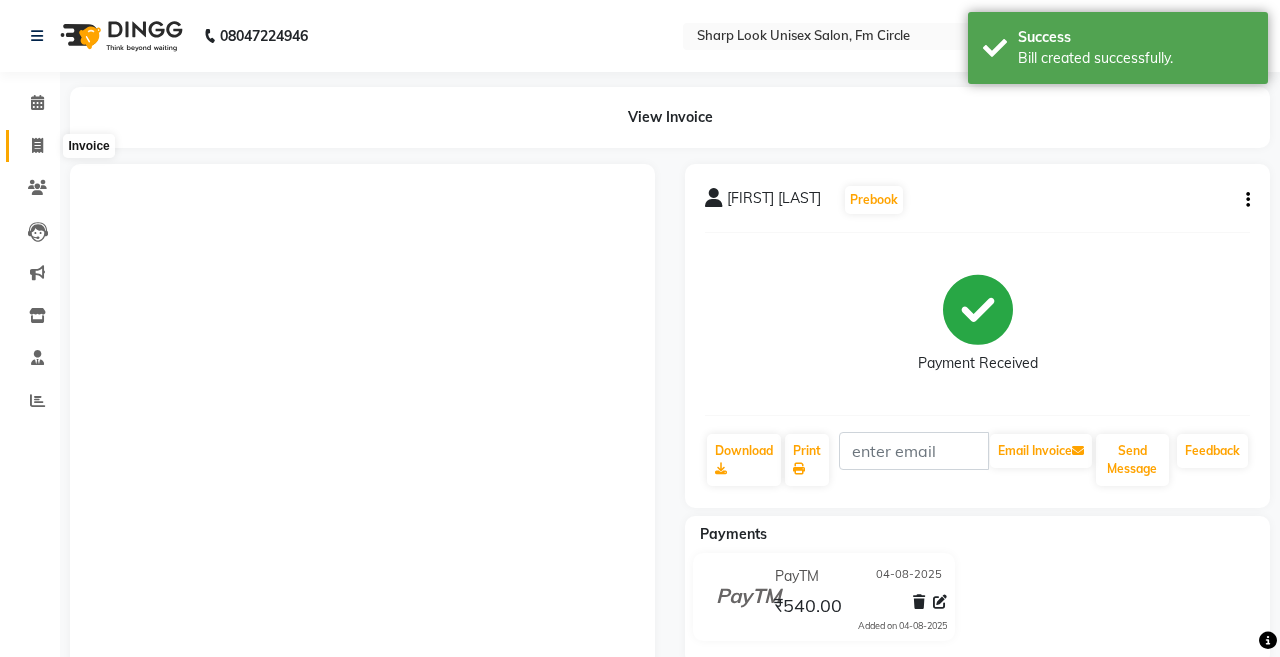 select on "service" 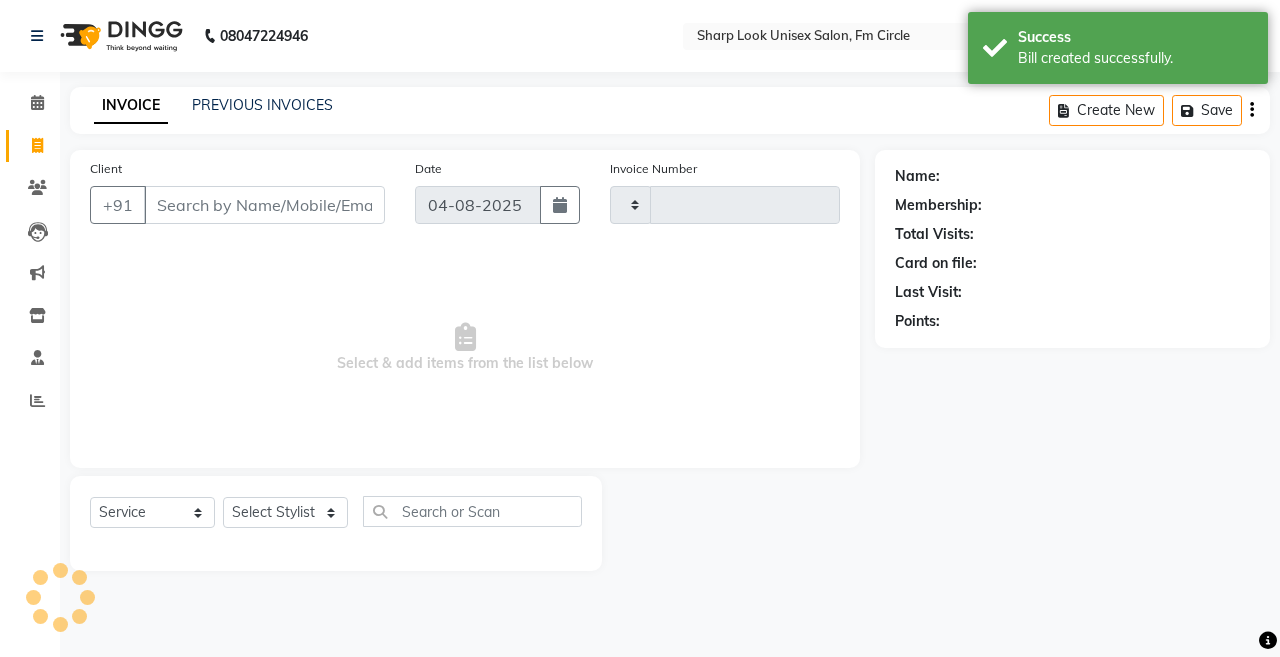 type on "2022" 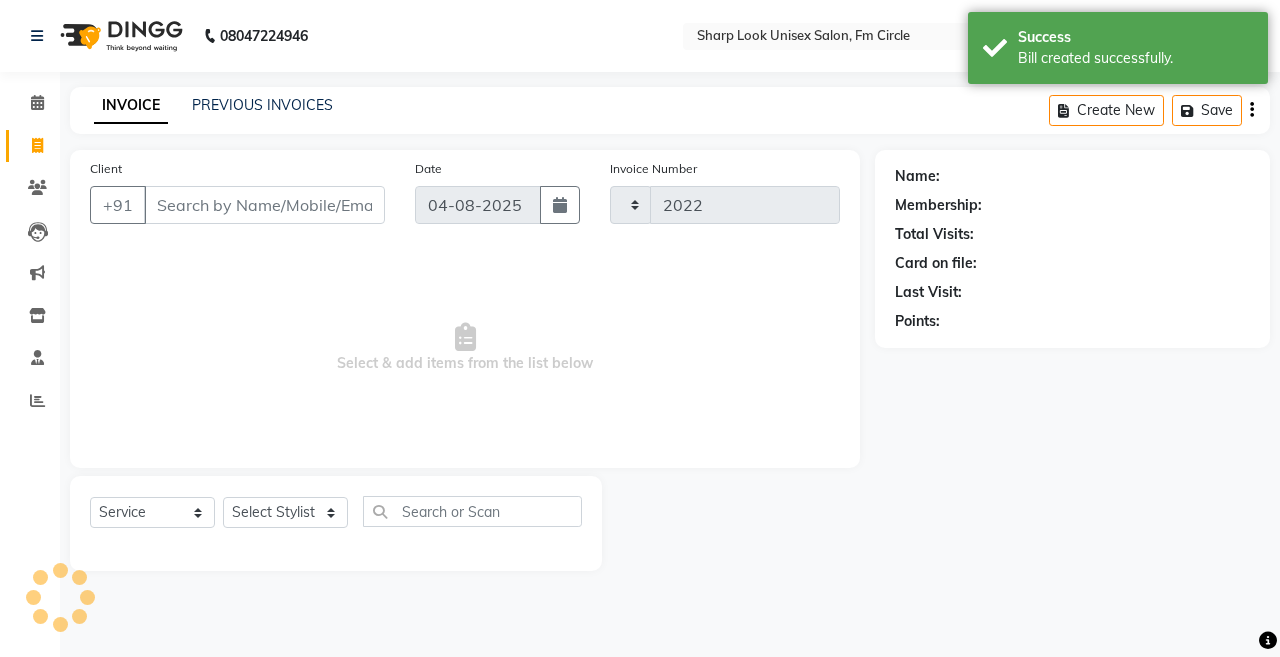 select on "804" 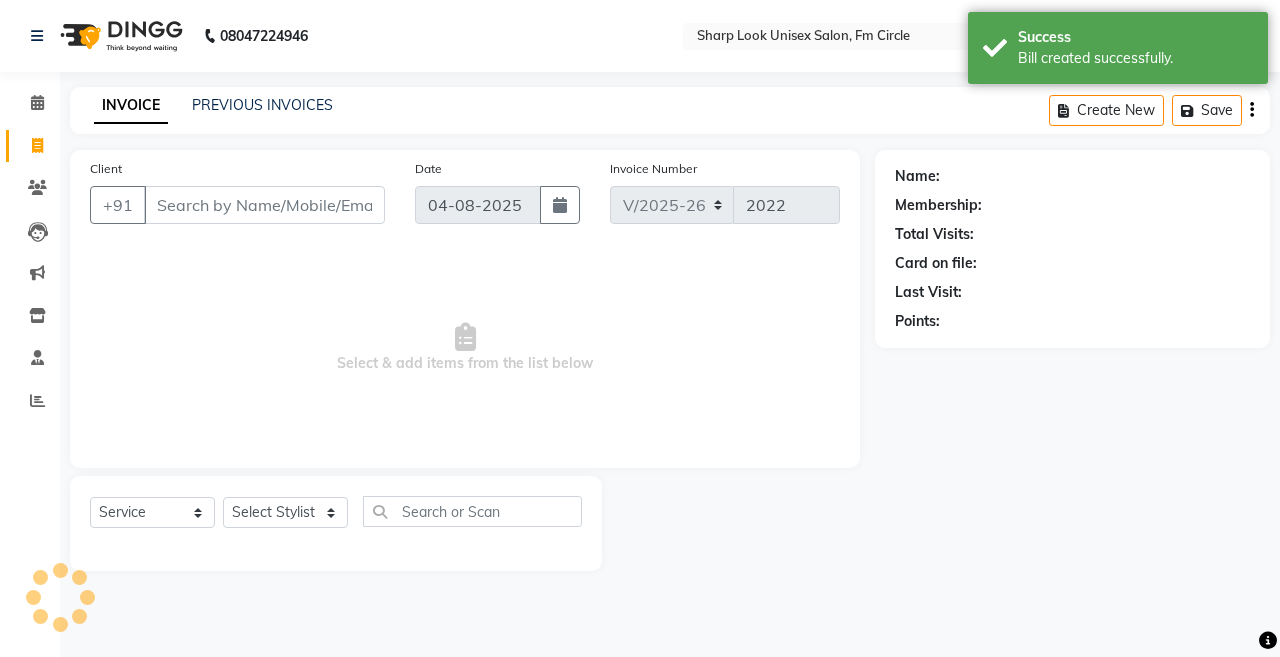 drag, startPoint x: 320, startPoint y: 197, endPoint x: 339, endPoint y: 169, distance: 33.83785 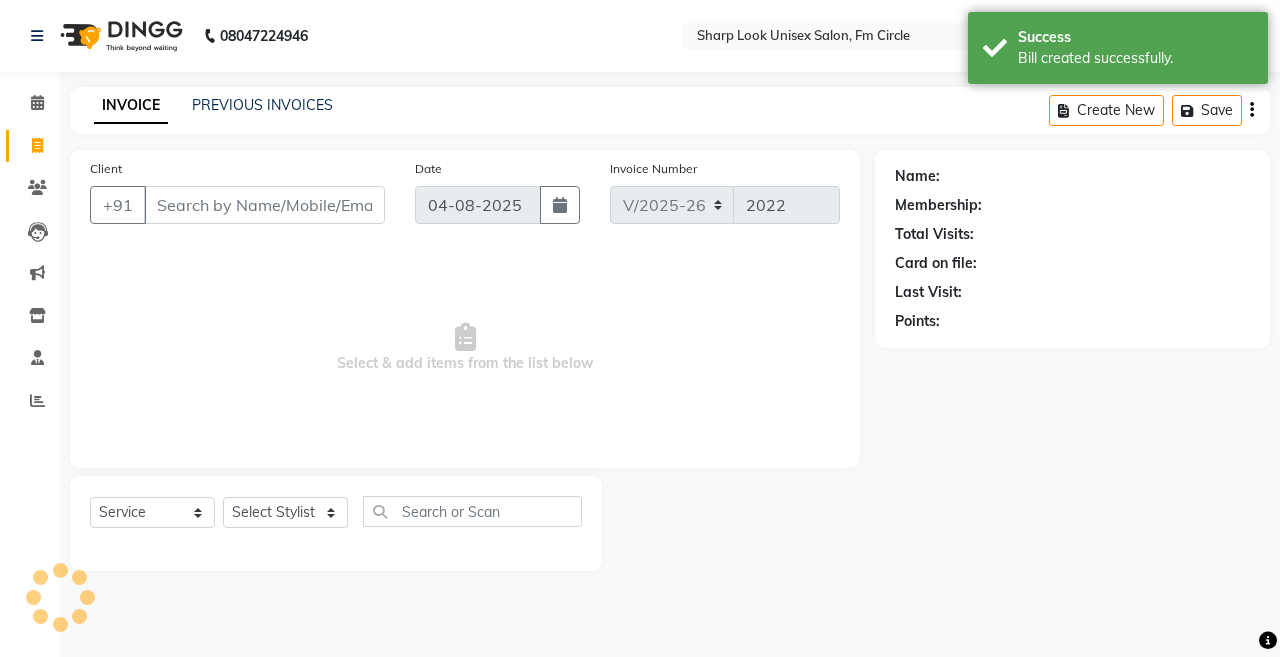 click on "Client" at bounding box center (264, 205) 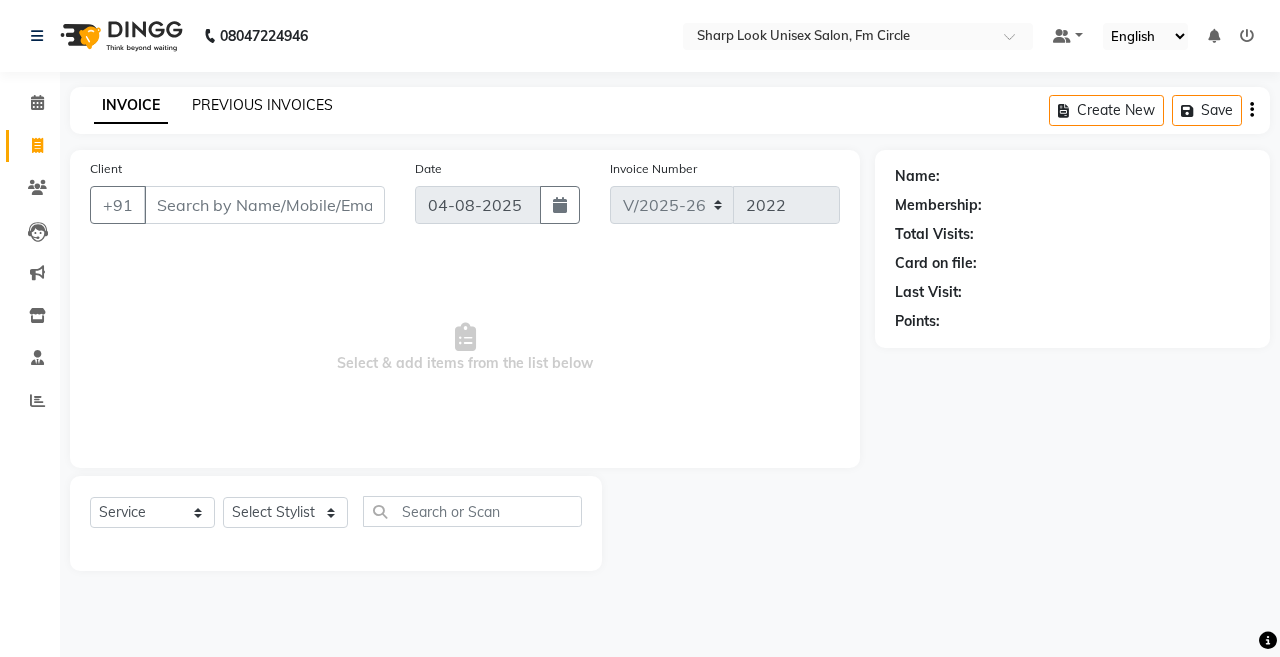 click on "PREVIOUS INVOICES" 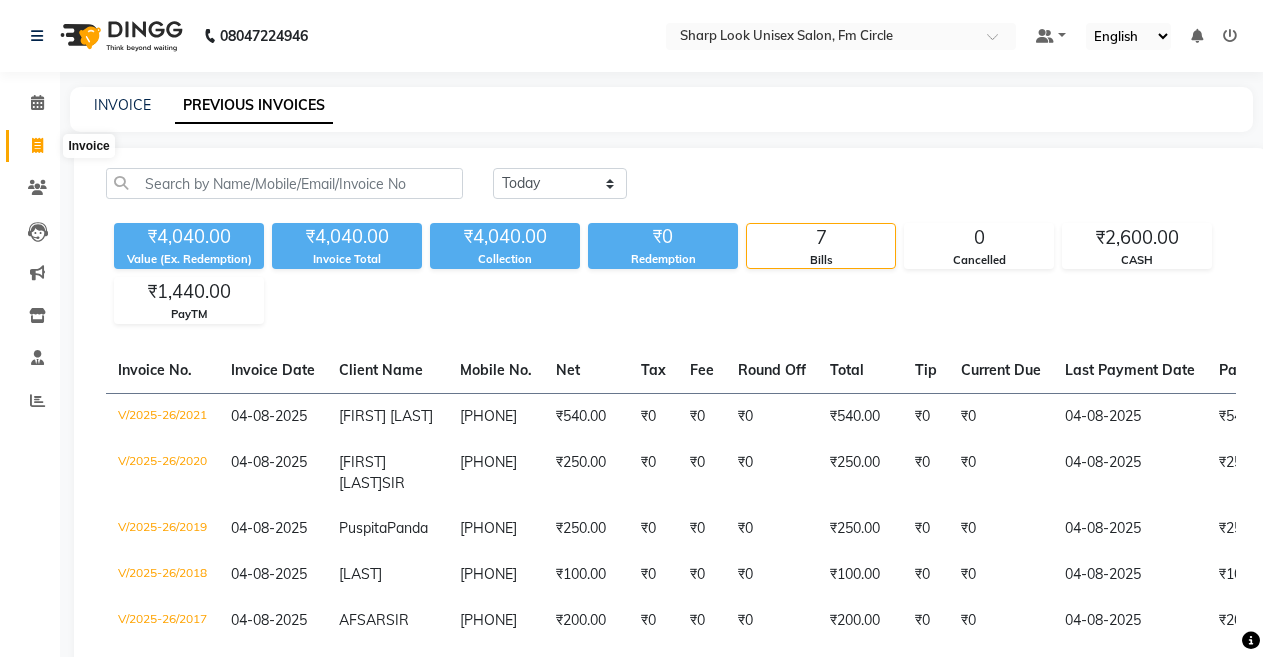 click 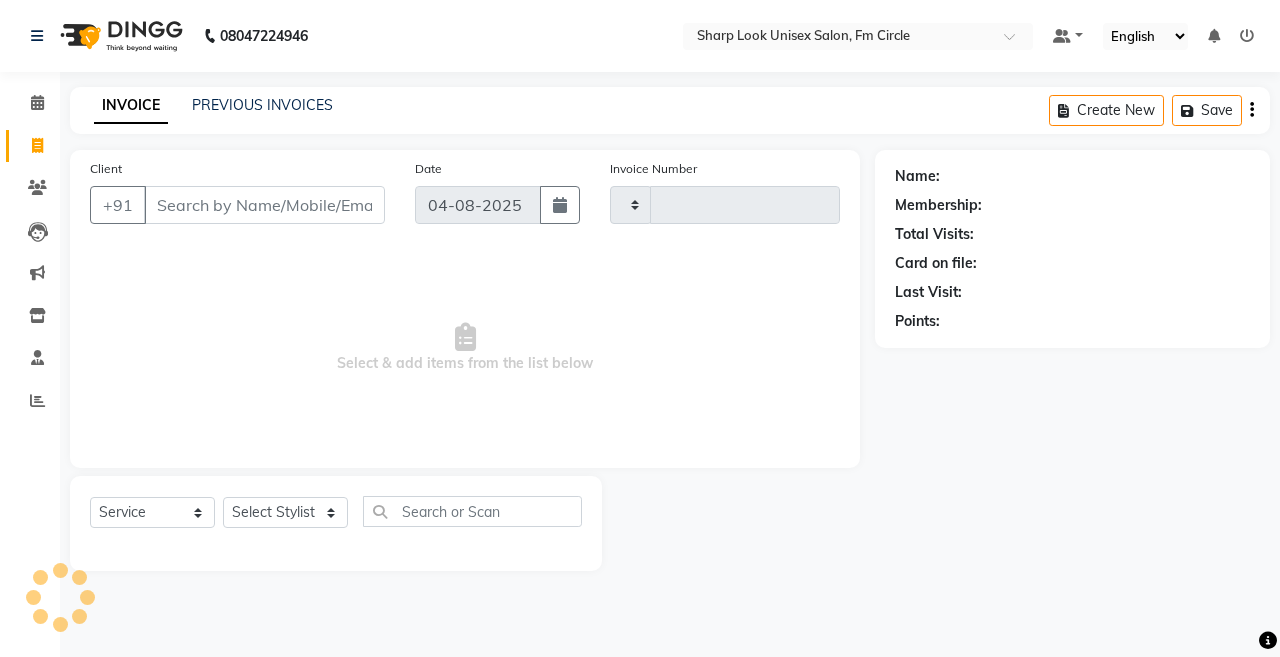 type on "2022" 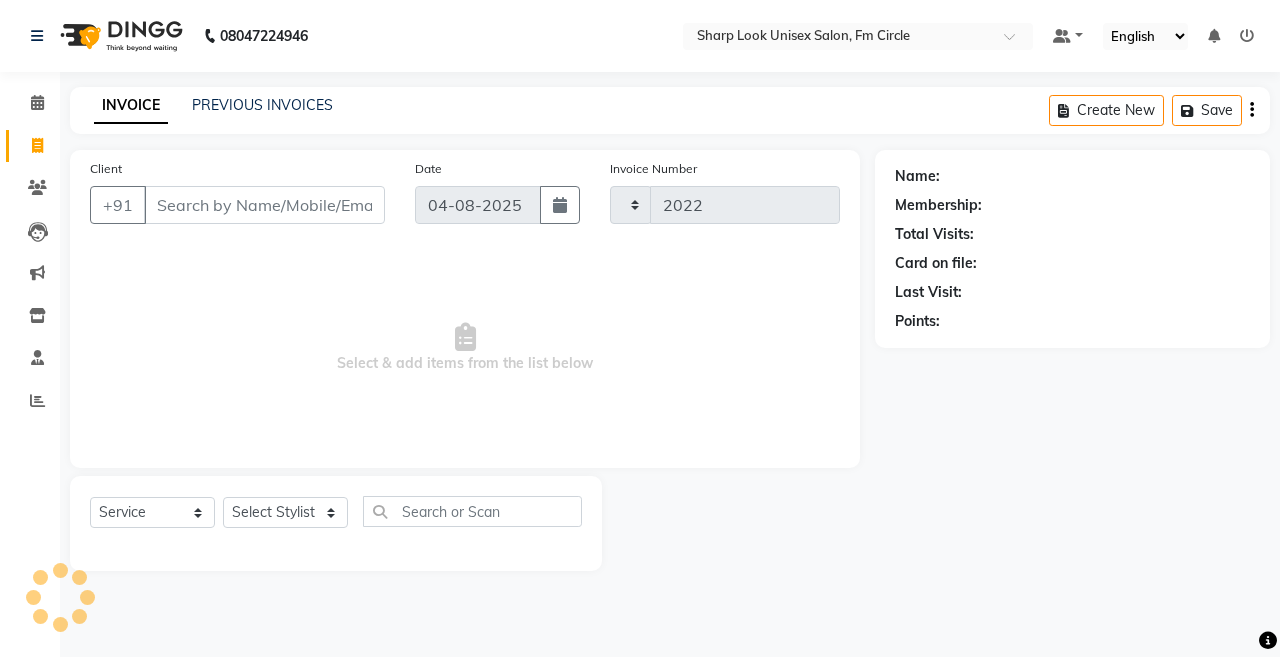 select on "804" 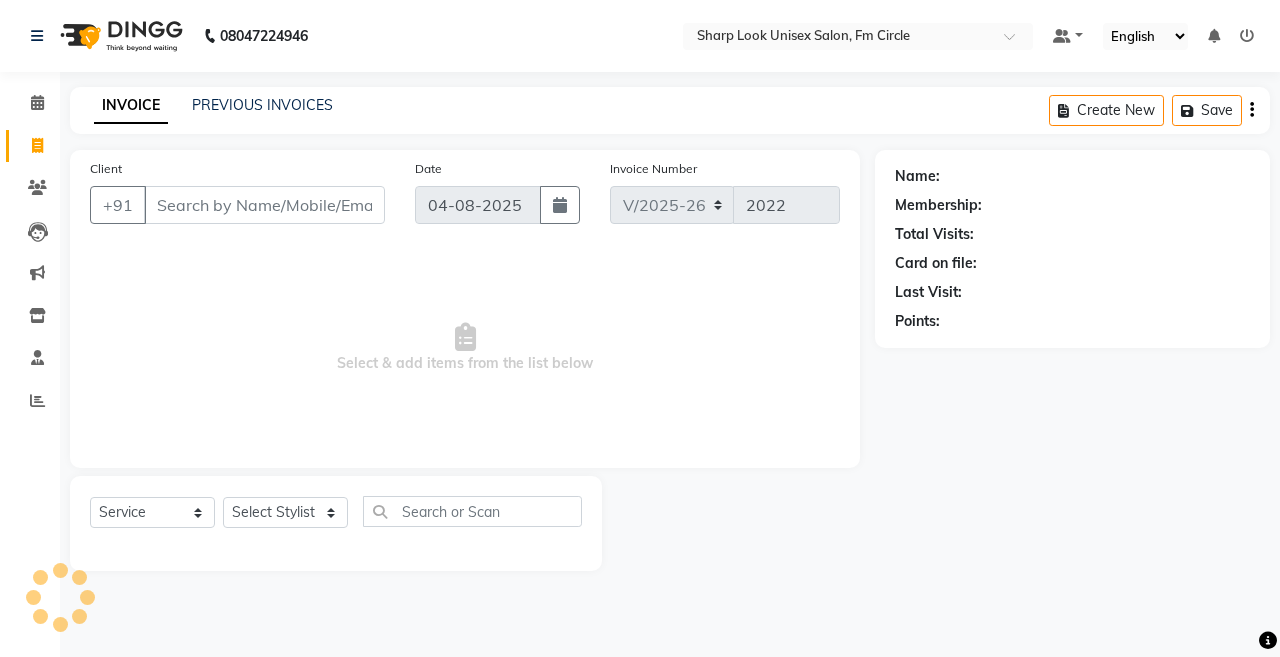 click on "Client" at bounding box center (264, 205) 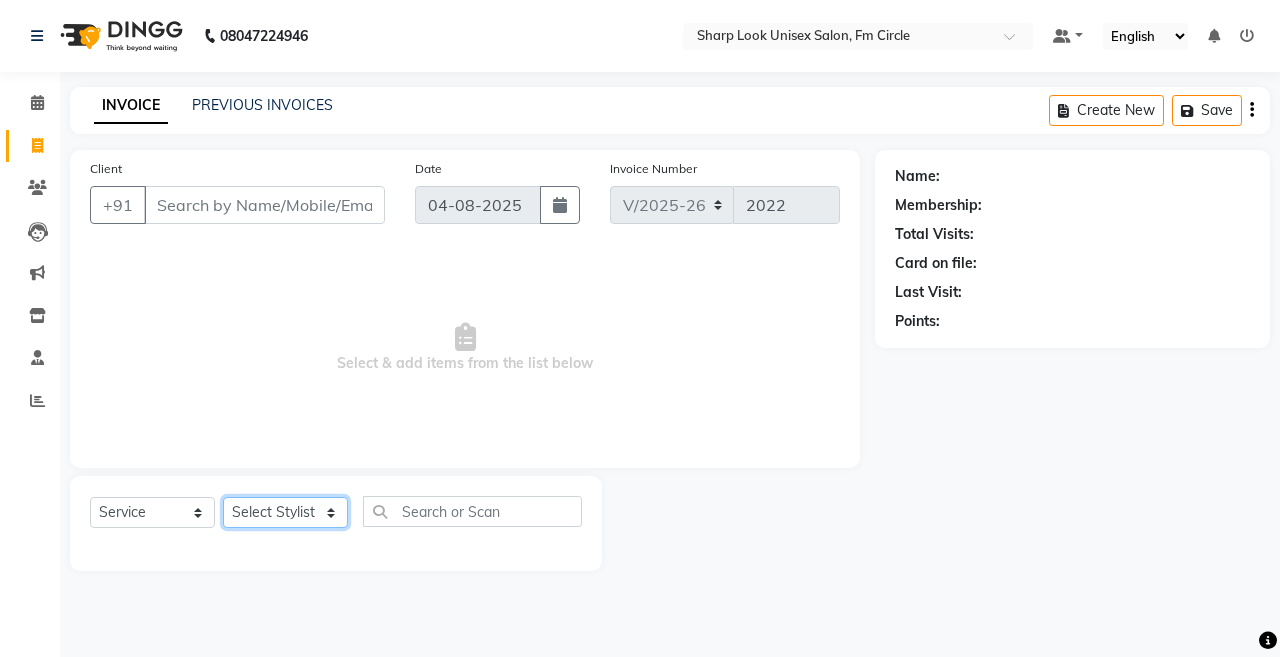 click on "Select Stylist Admin Anil Babu Budhia Monalisa  Nisha Priti" 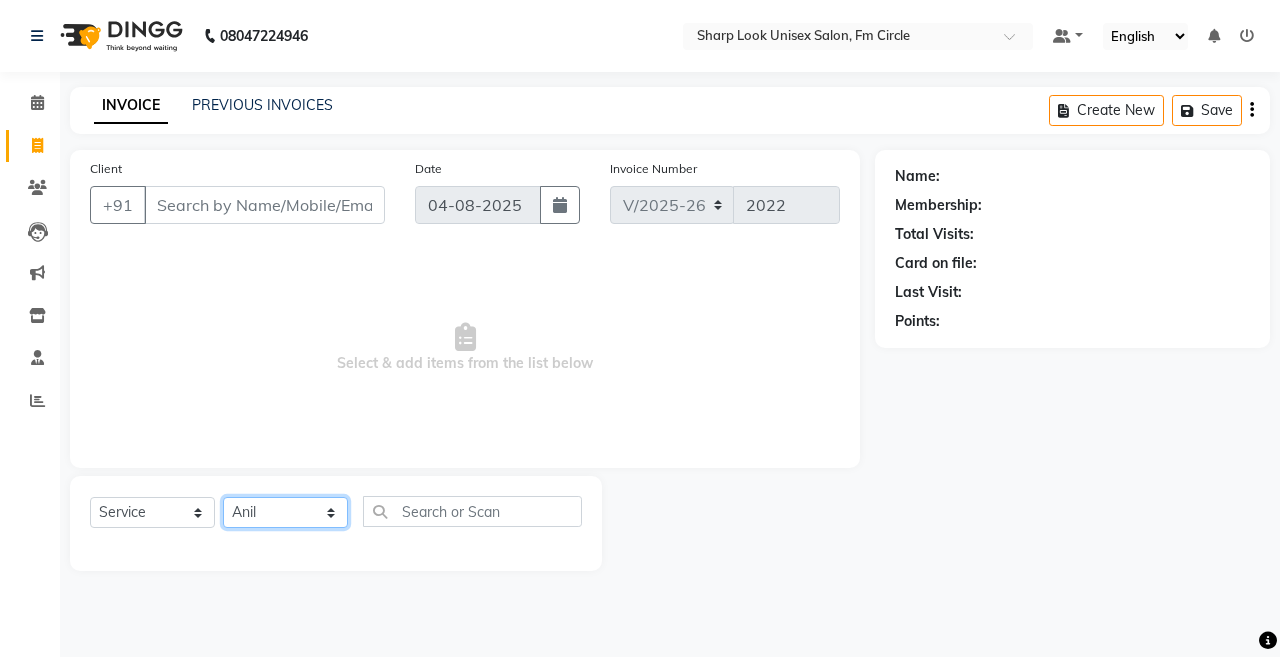click on "Select Stylist Admin Anil Babu Budhia Monalisa  Nisha Priti" 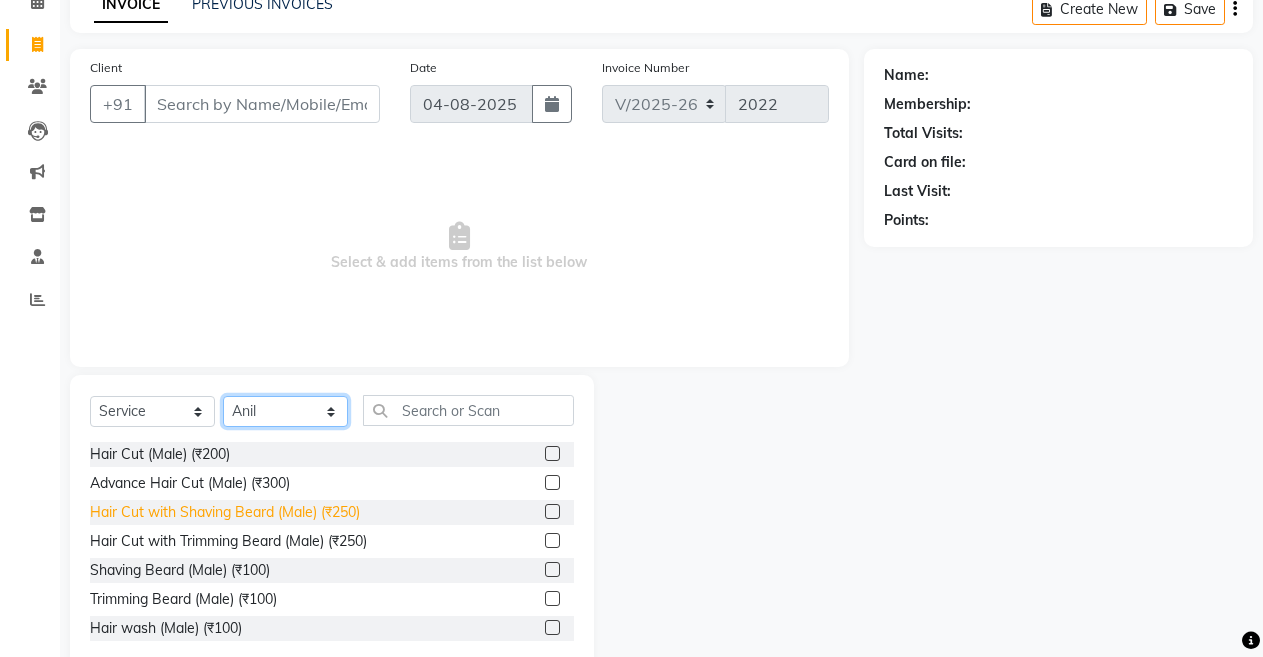 scroll, scrollTop: 144, scrollLeft: 0, axis: vertical 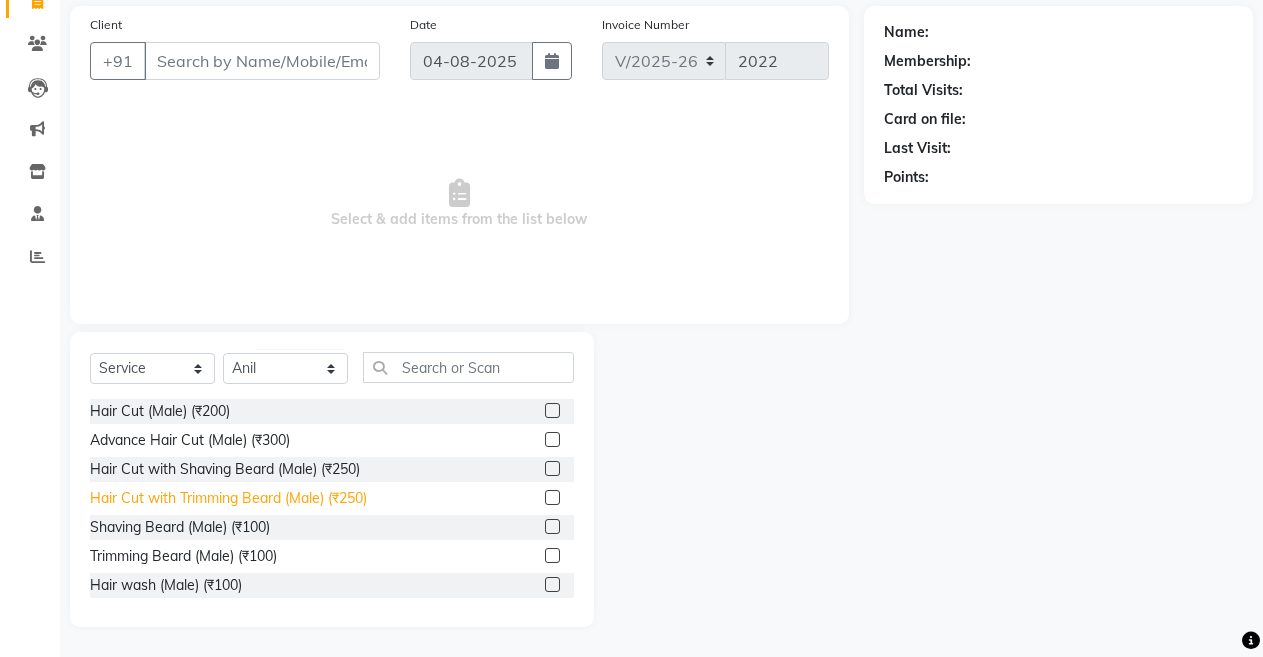 click on "Hair Cut with Trimming Beard (Male) (₹250)" 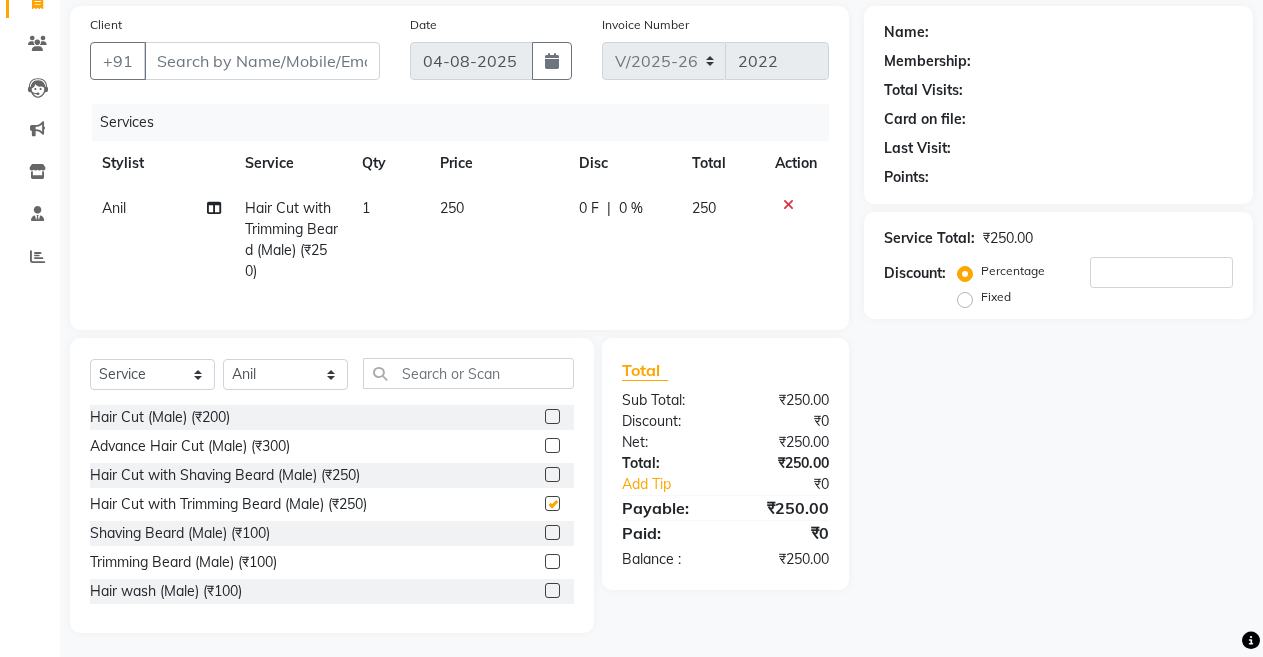 checkbox on "false" 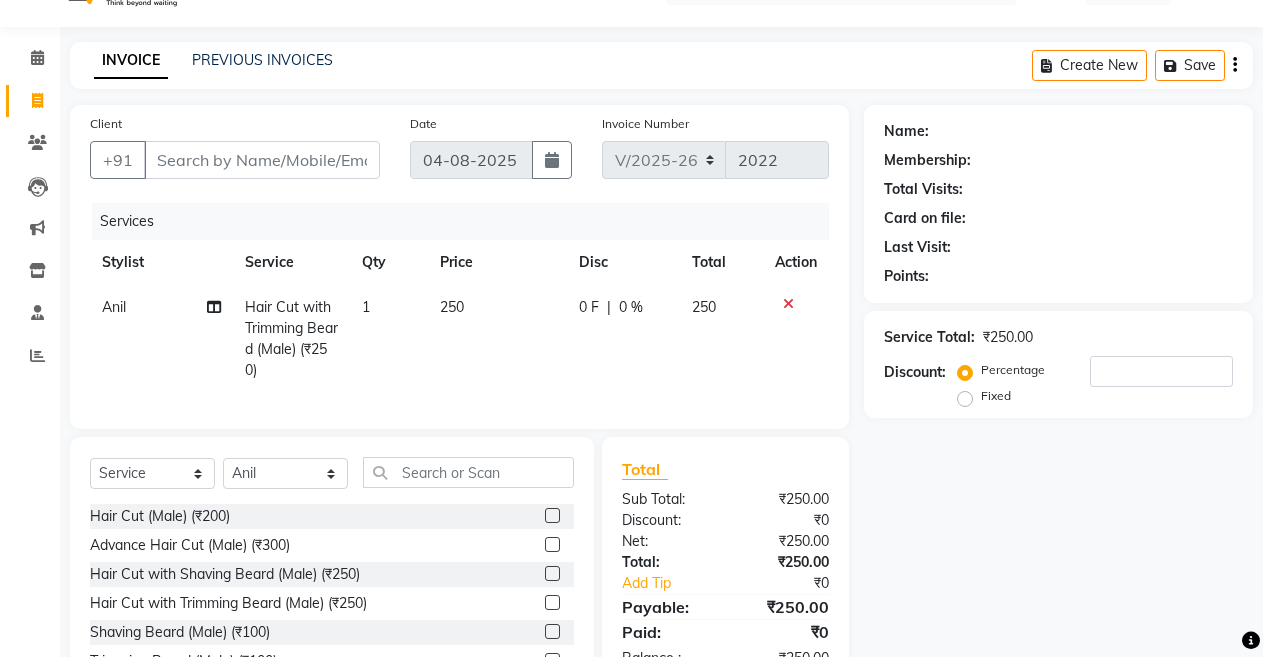 scroll, scrollTop: 0, scrollLeft: 0, axis: both 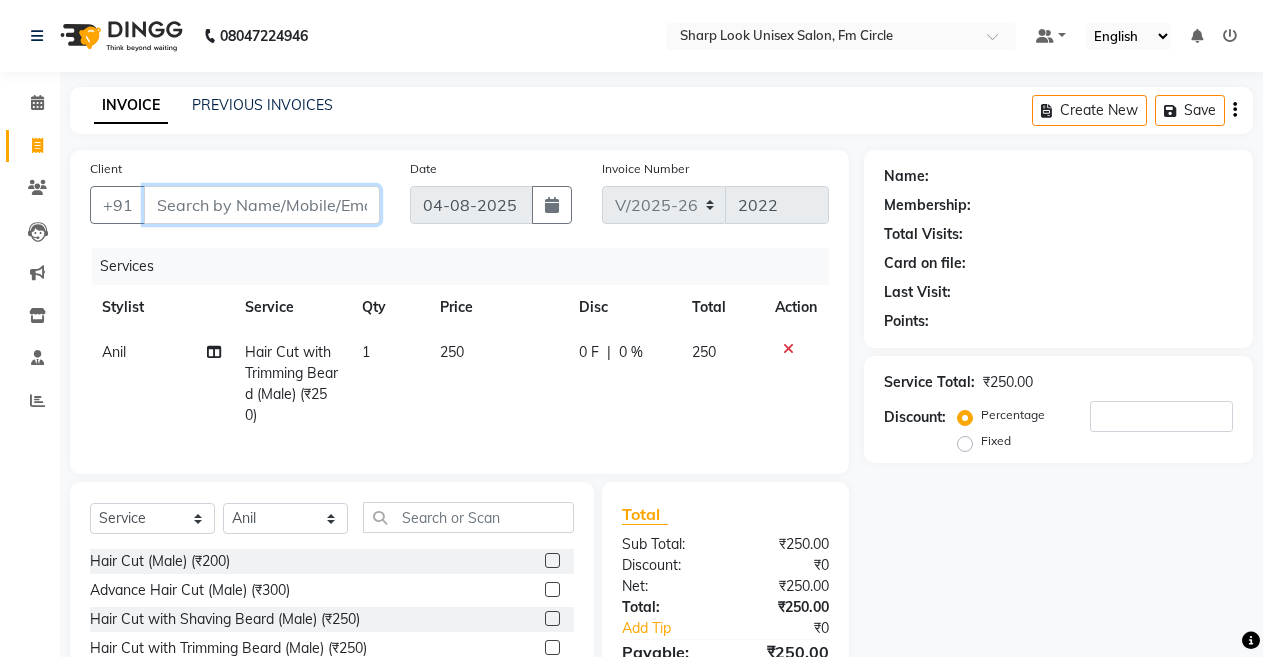 click on "Client" at bounding box center (262, 205) 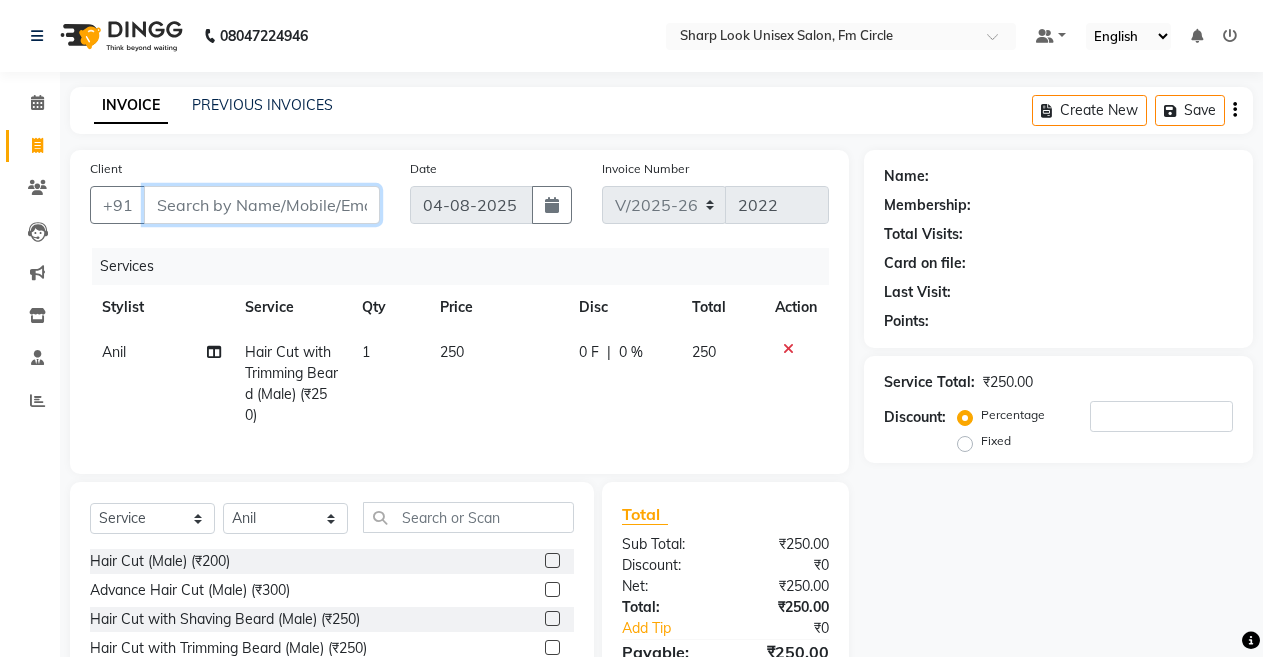 type on "9" 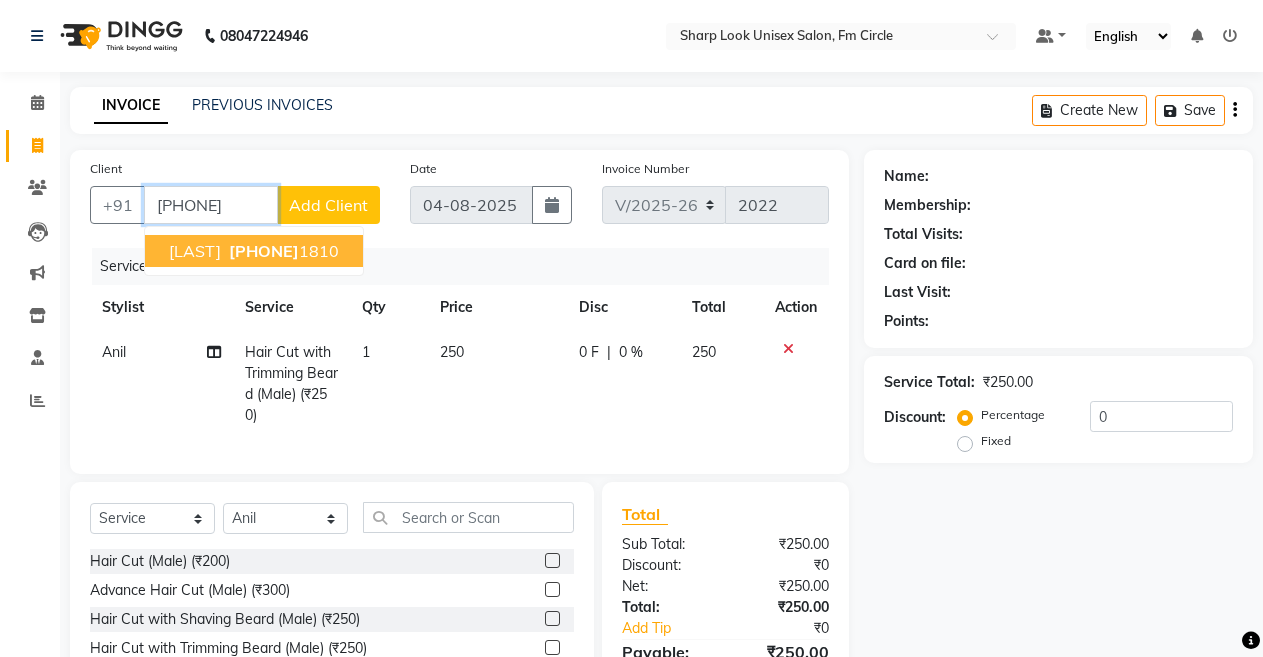 click on "[PHONE]" at bounding box center [264, 251] 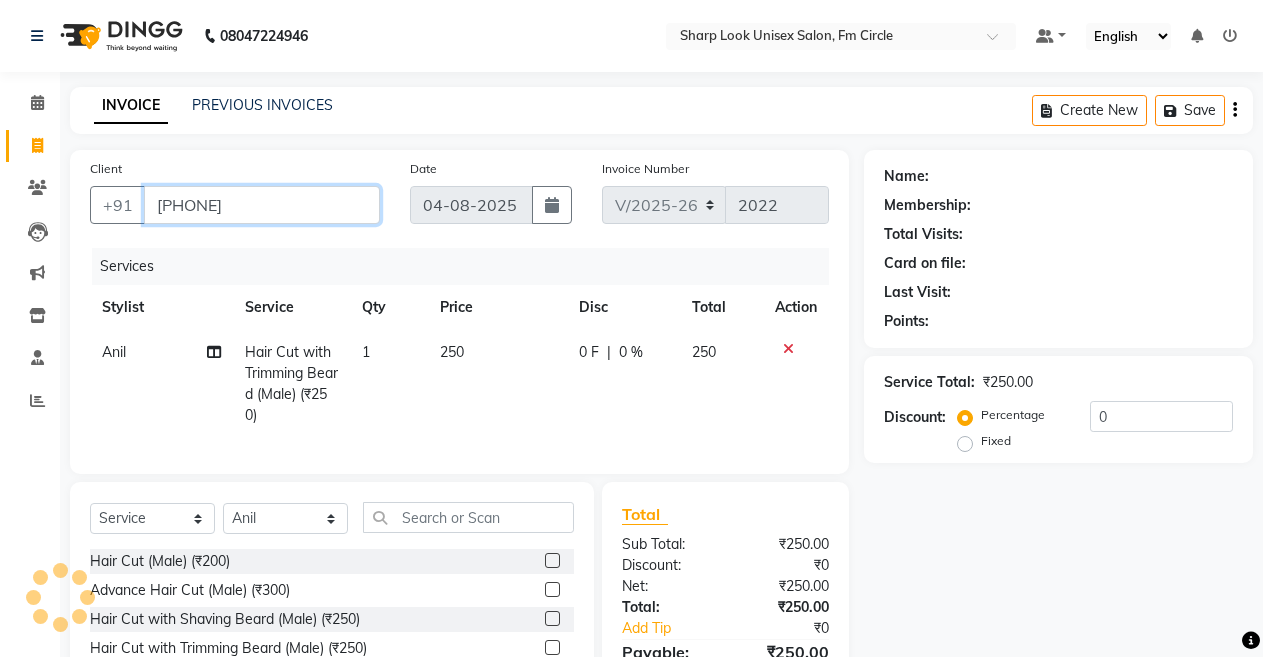 type on "[PHONE]" 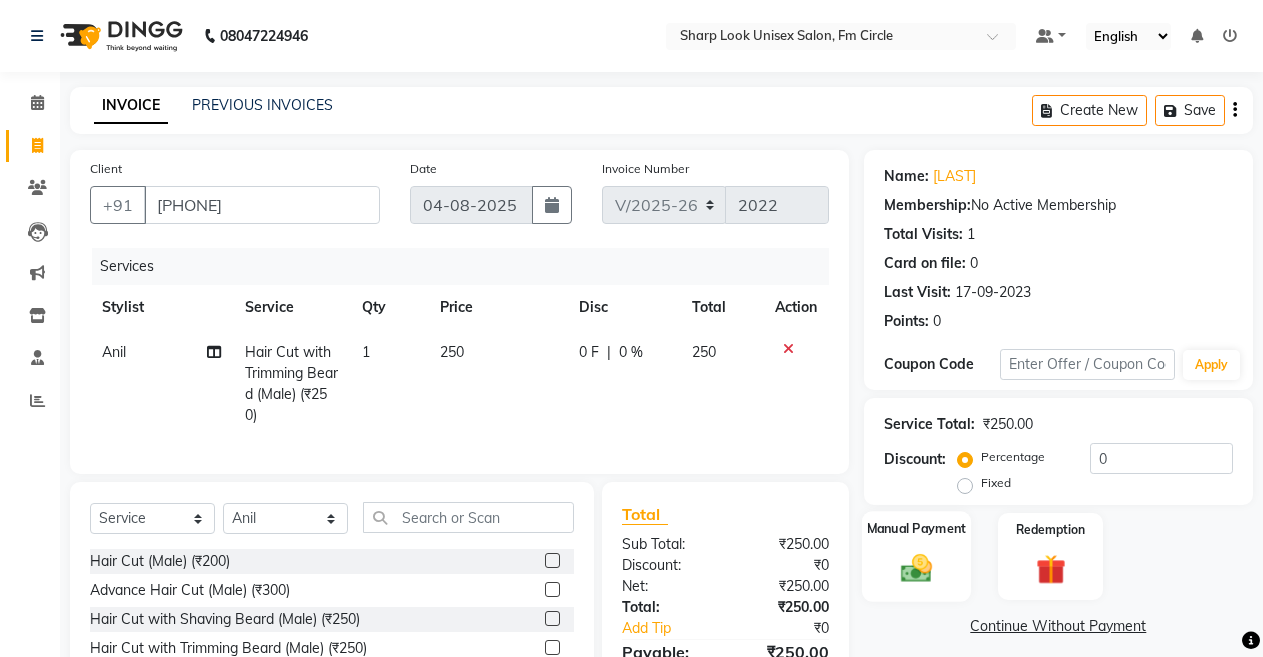 click on "Manual Payment" 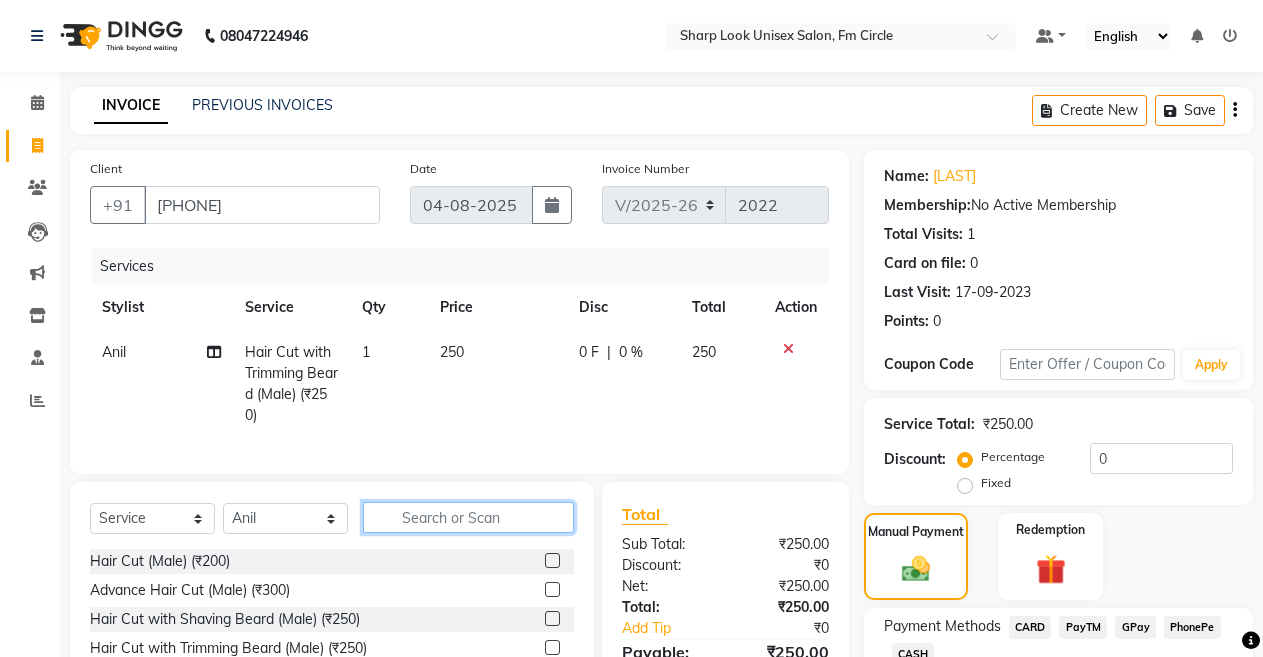 click 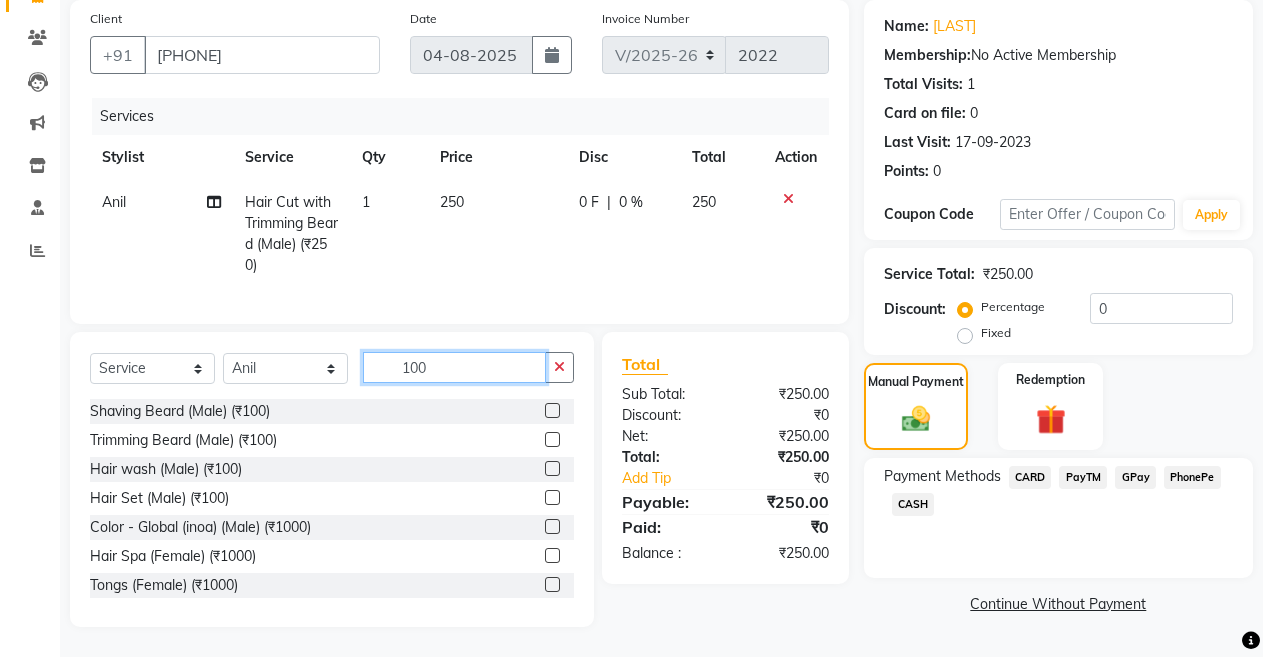 scroll, scrollTop: 167, scrollLeft: 0, axis: vertical 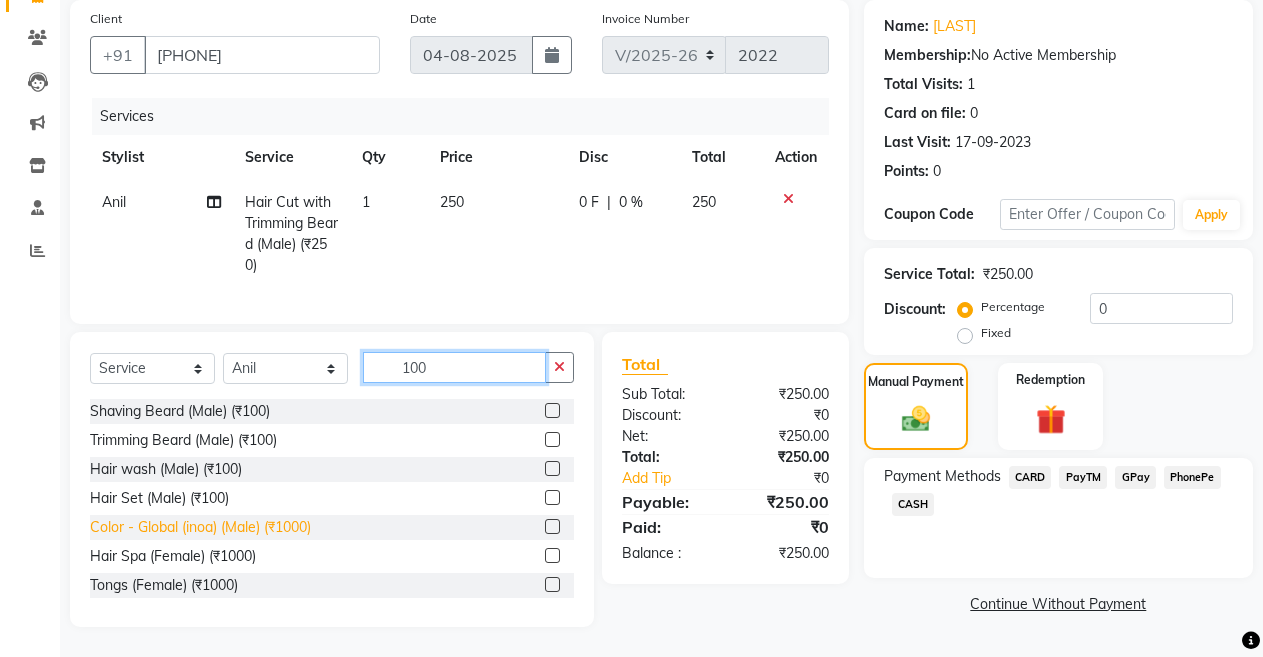 type on "100" 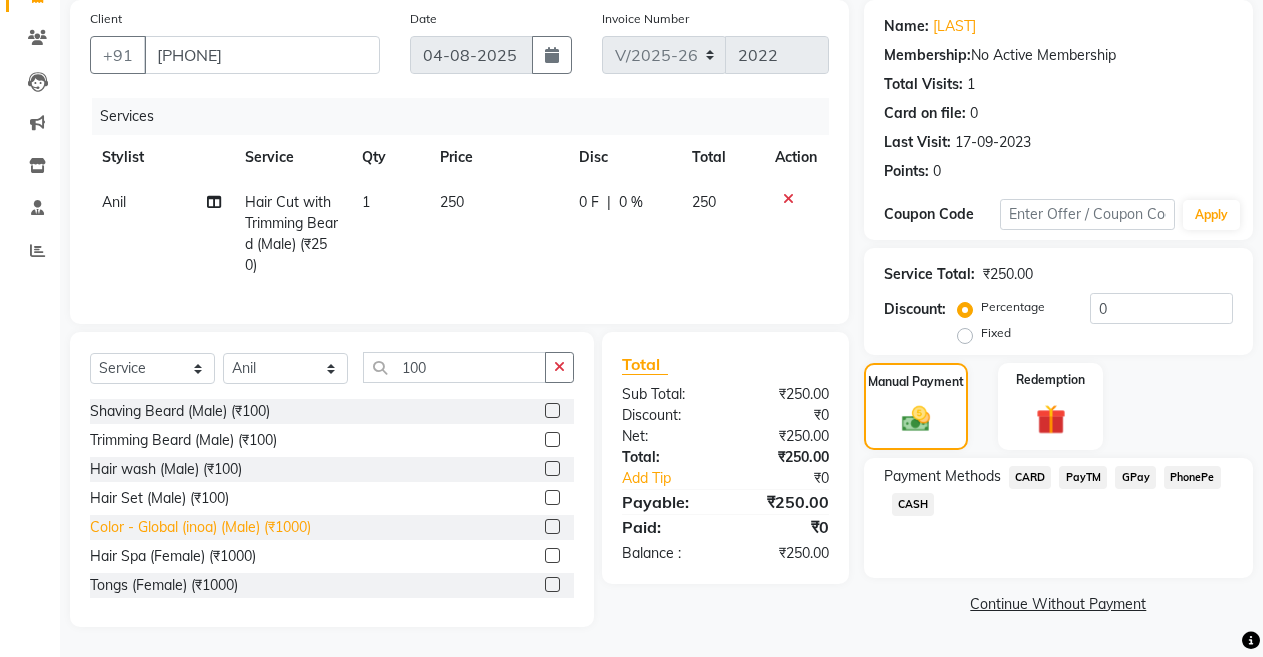 click on "Color - Global (inoa) (Male) (₹1000)" 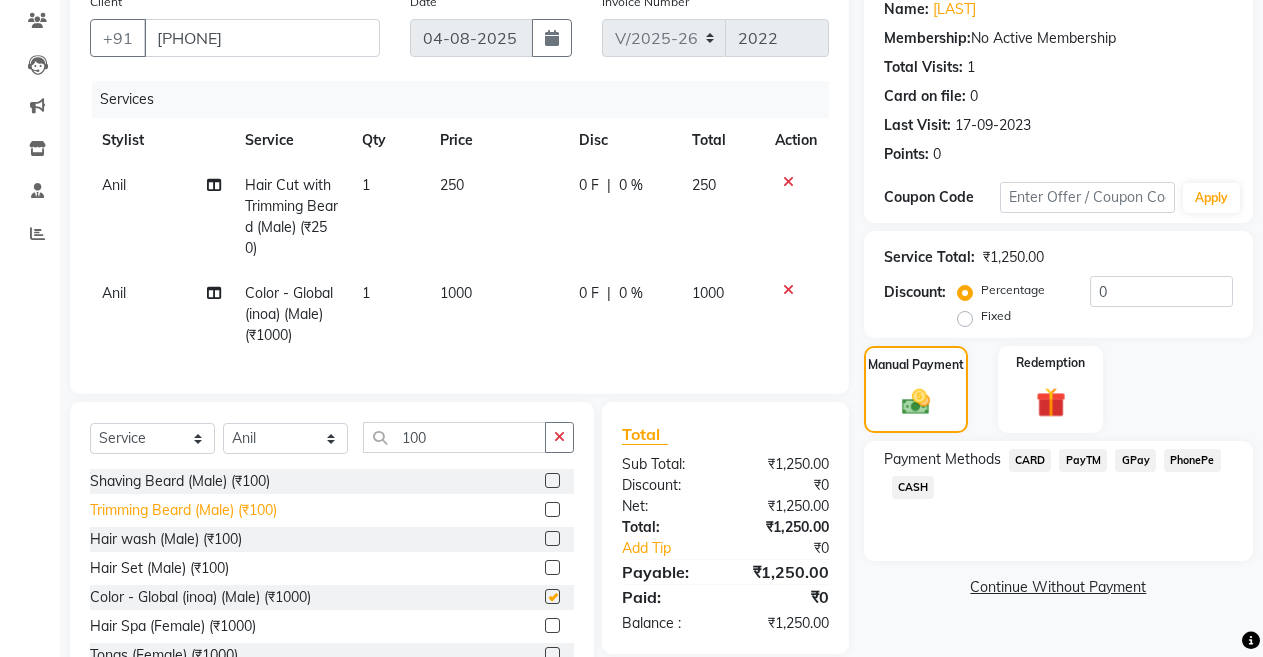checkbox on "false" 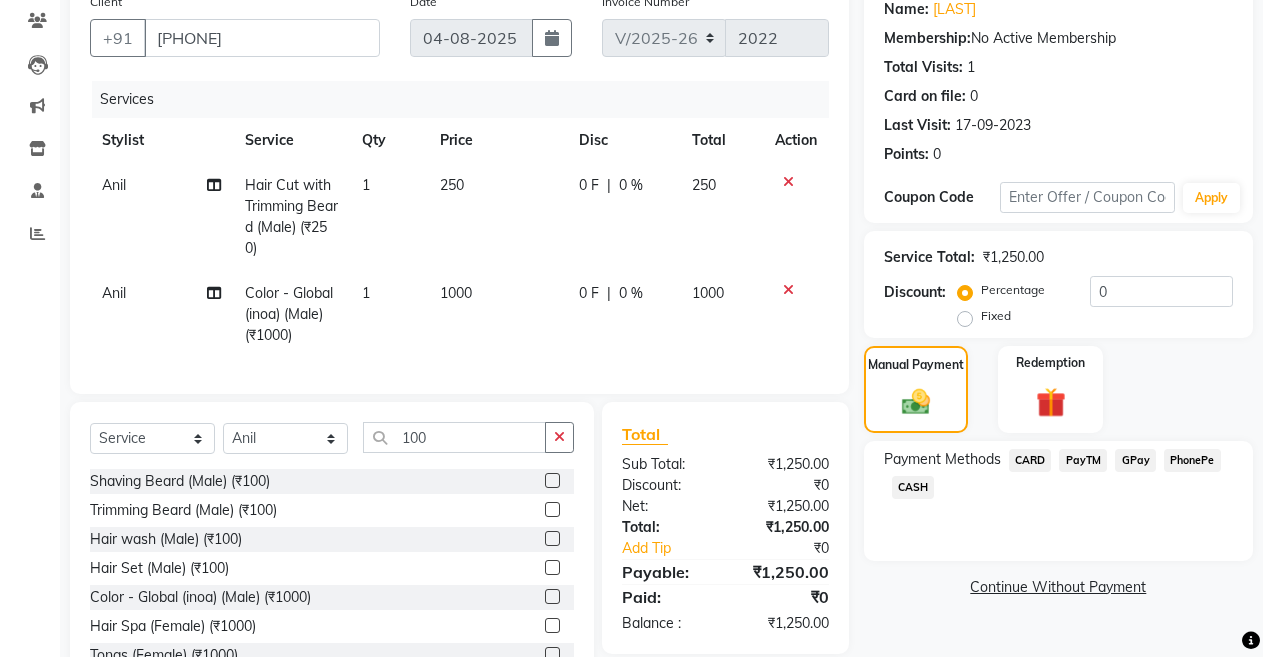 click 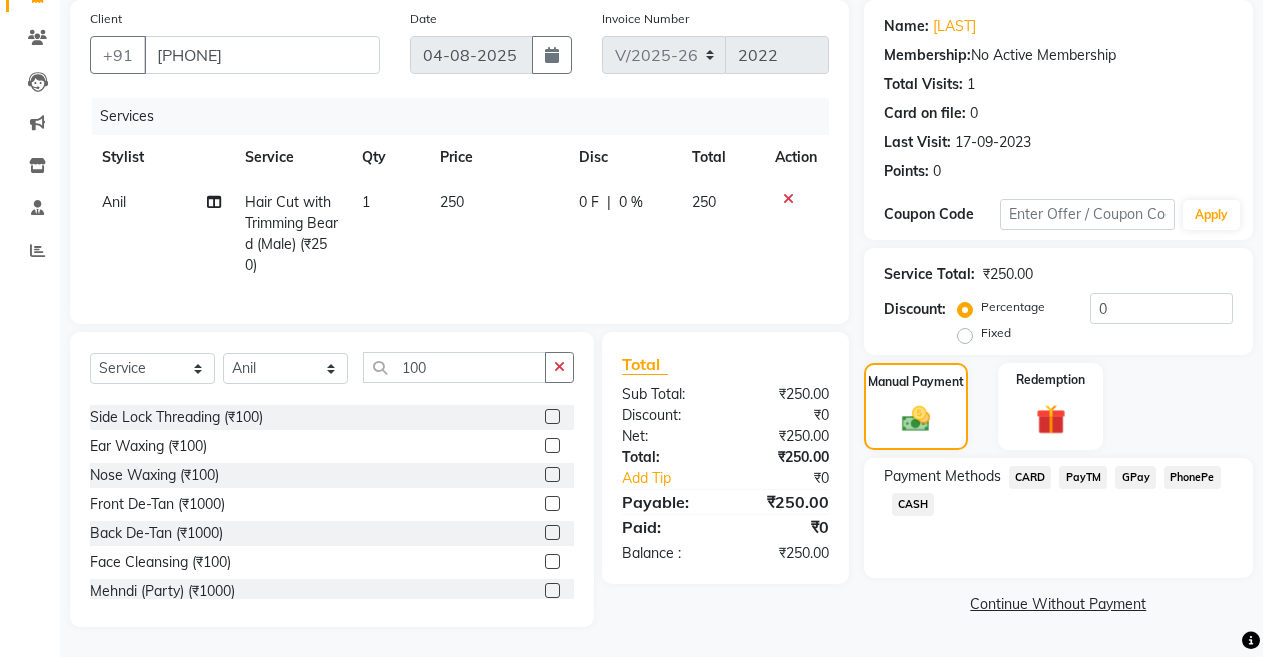 scroll, scrollTop: 240, scrollLeft: 0, axis: vertical 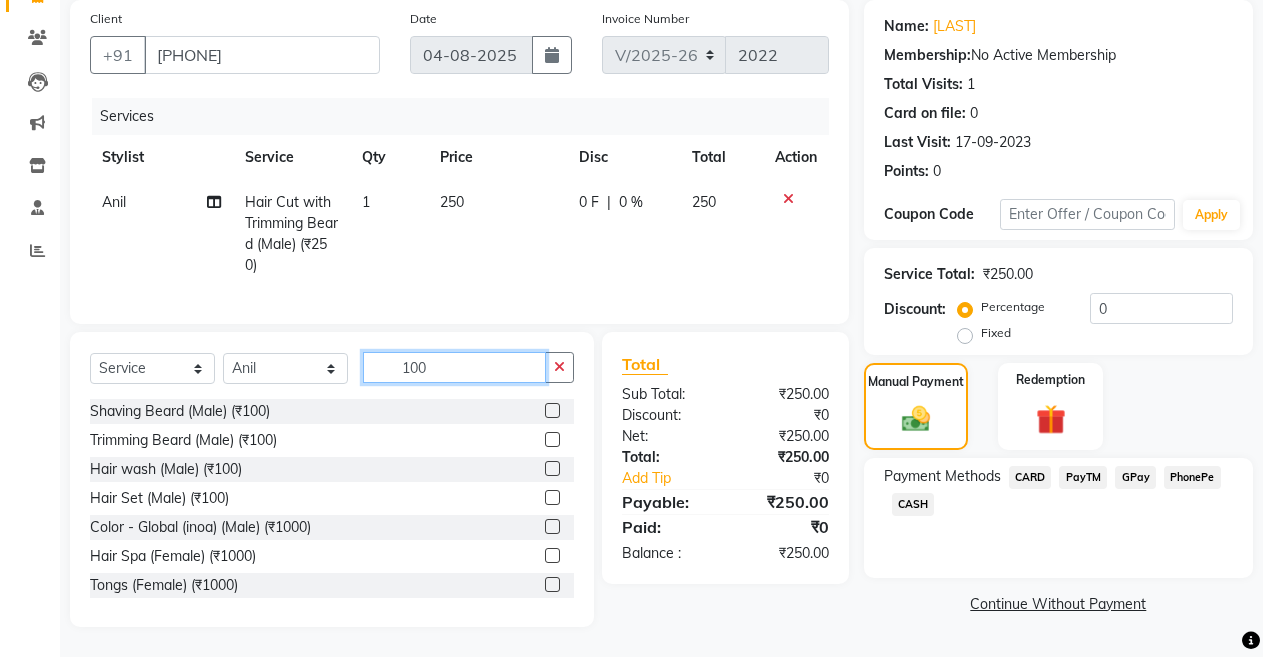 click on "100" 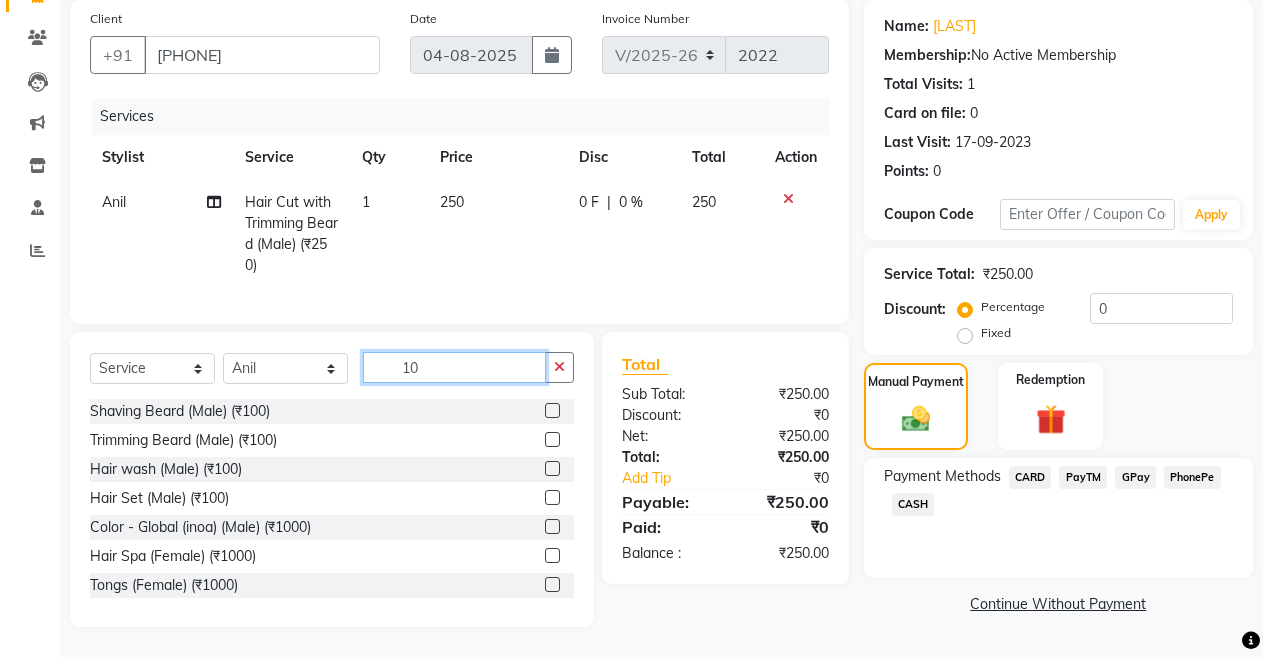 type on "1" 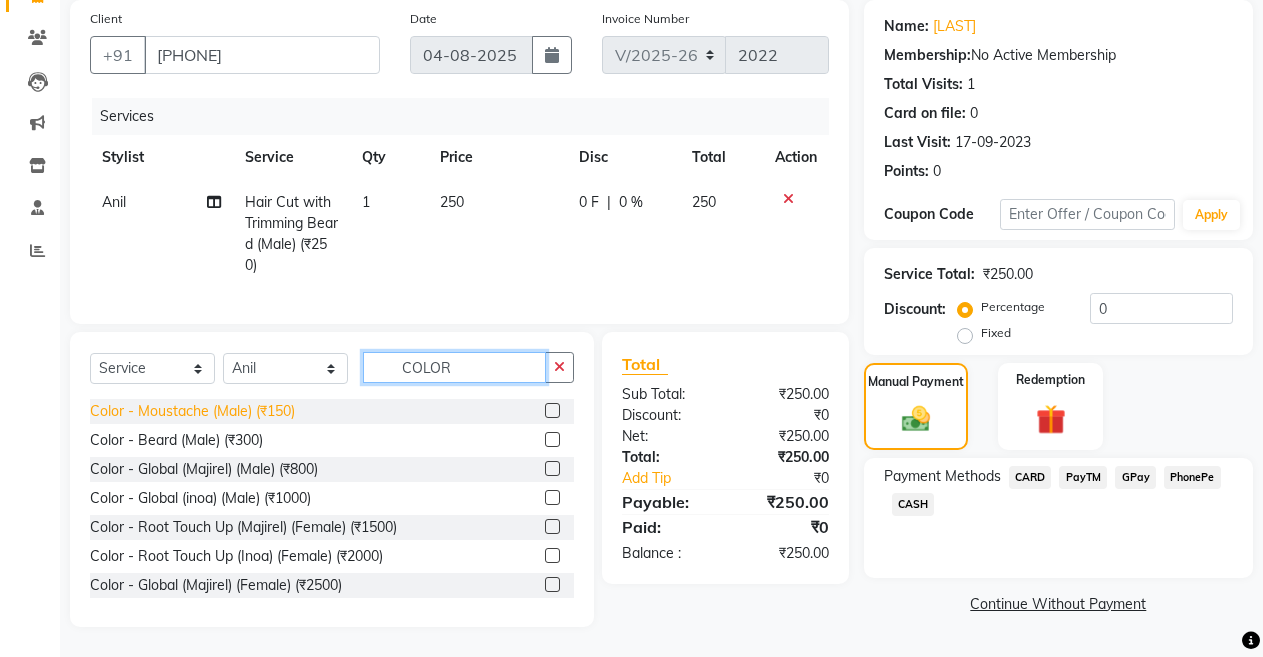 type on "COLOR" 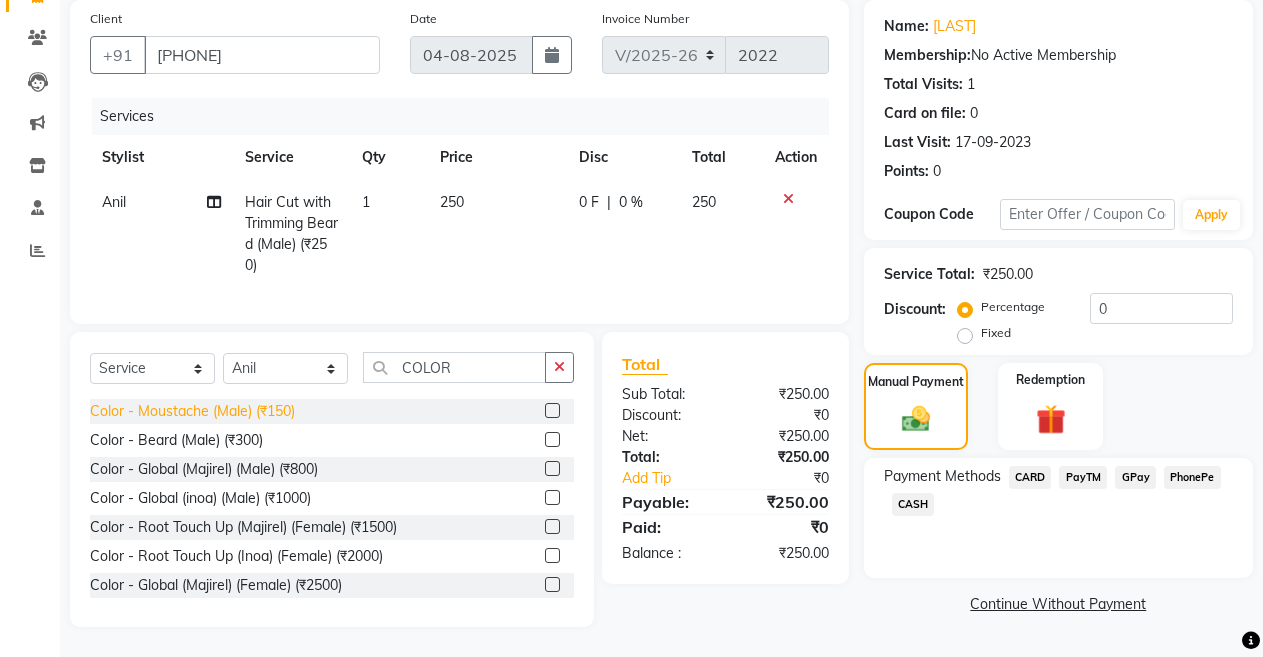 click on "Color - Moustache (Male) (₹150)" 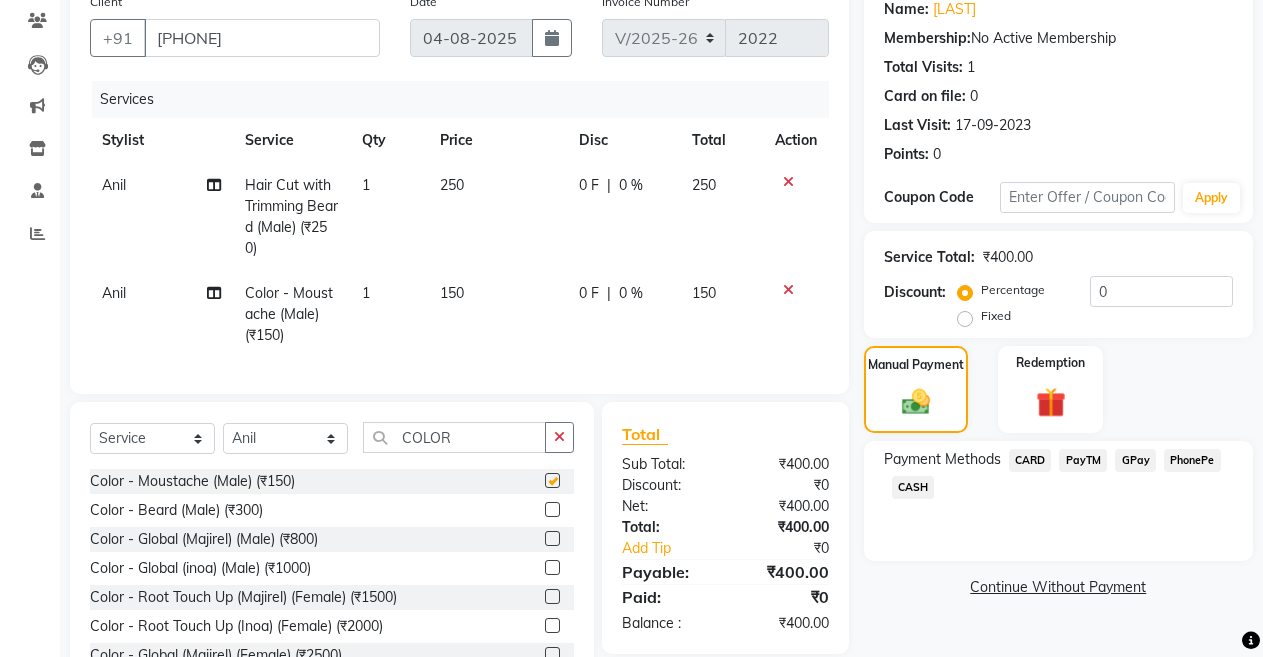 checkbox on "false" 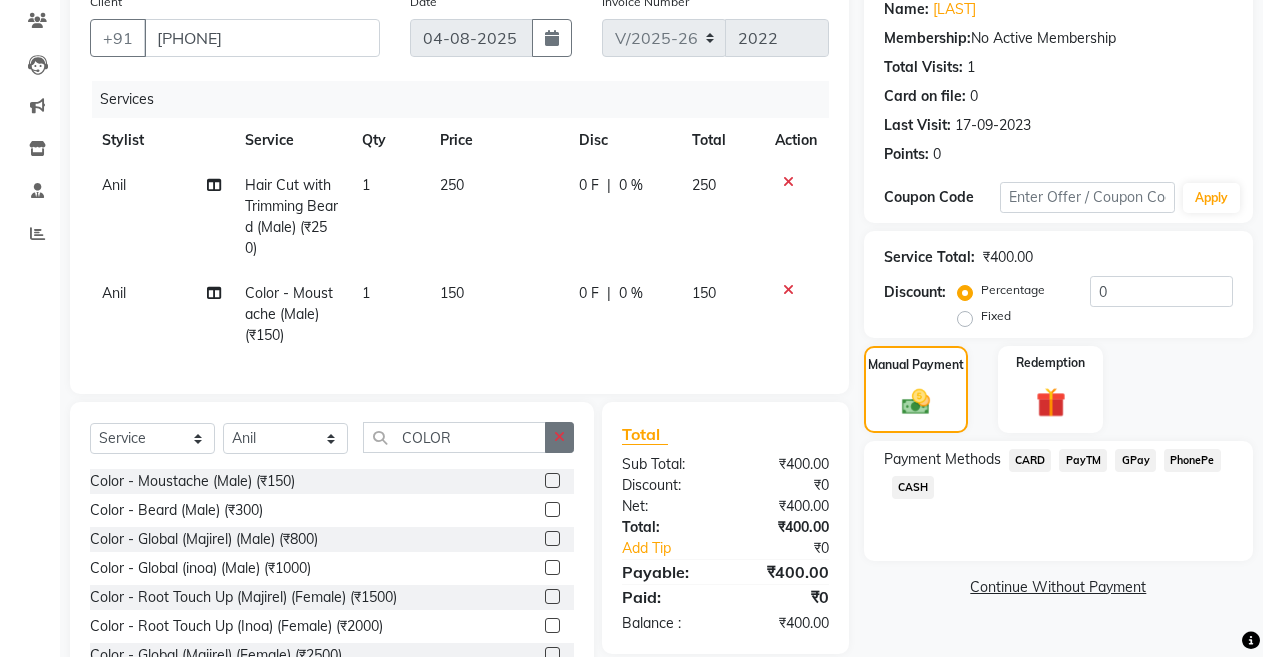 click 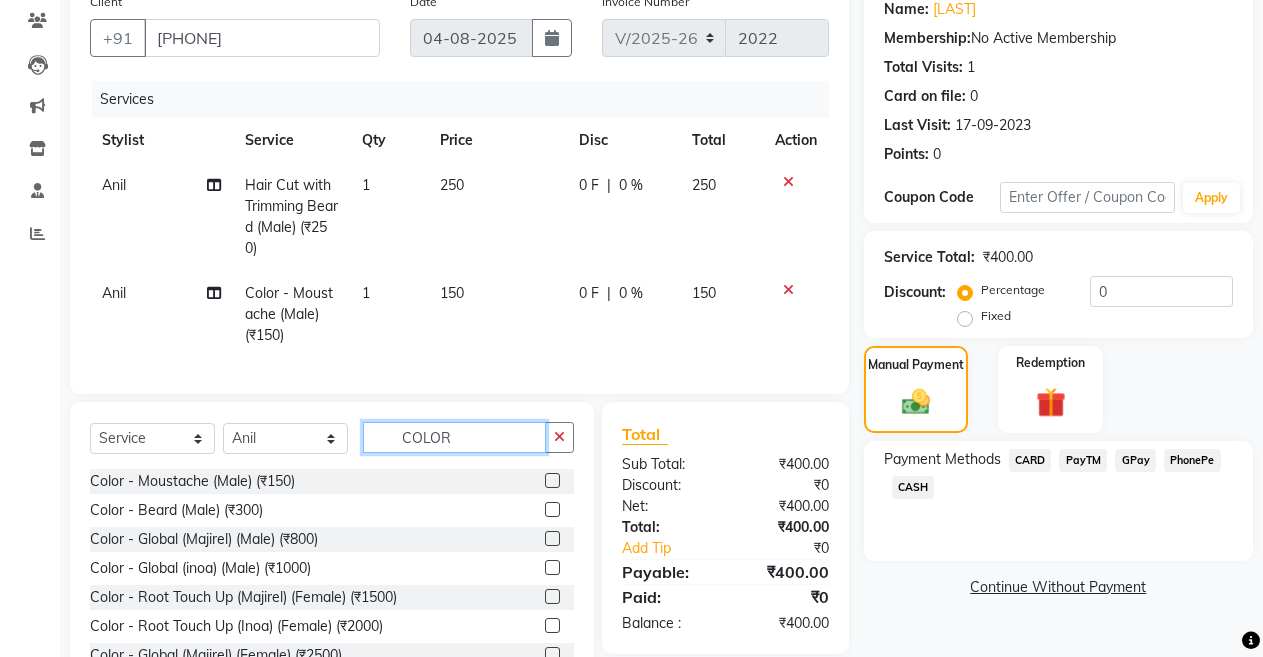 type 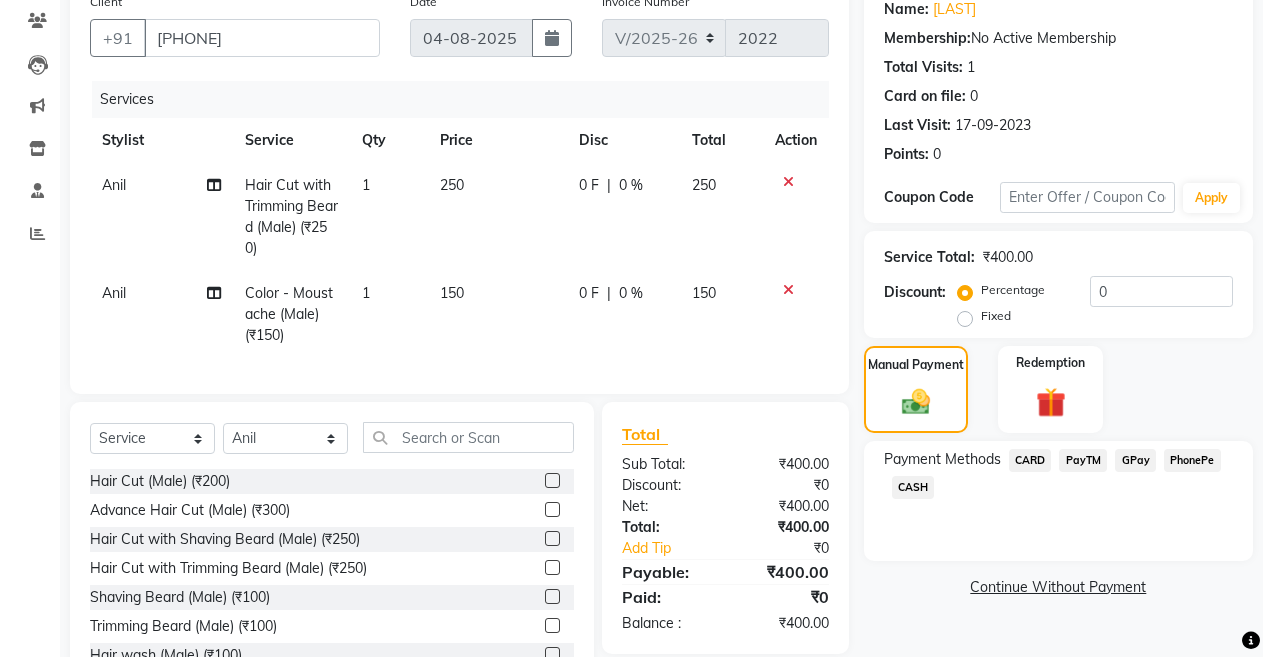 click on "0 F" 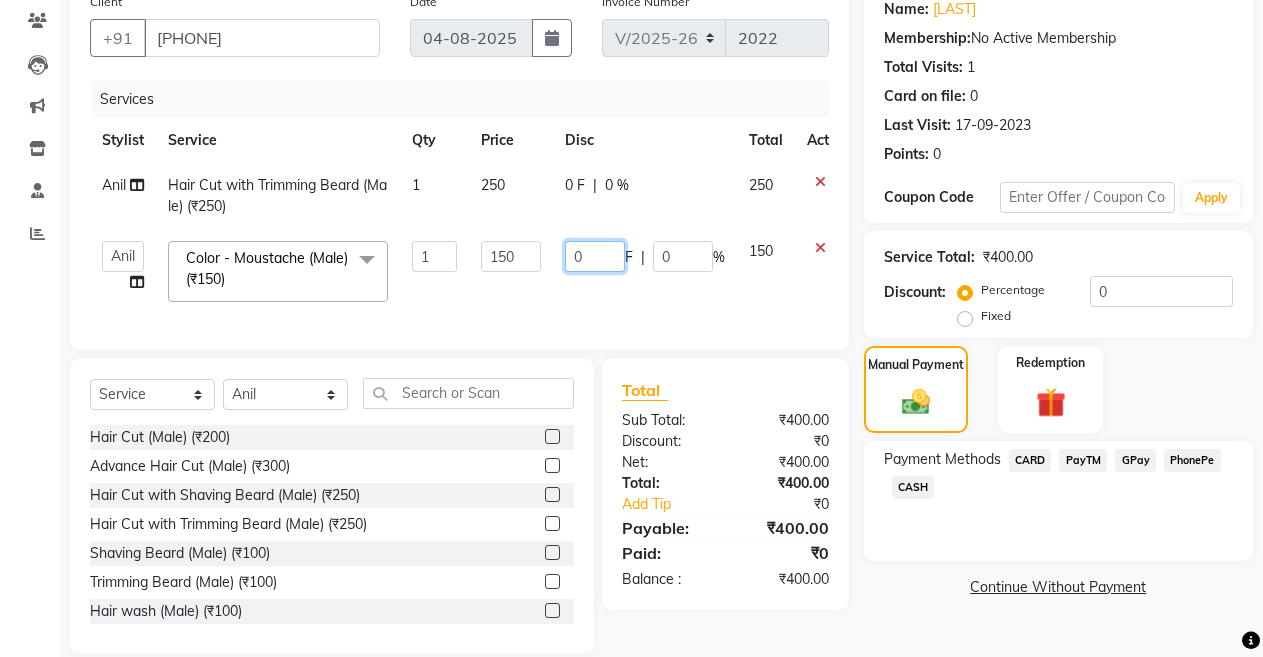 click on "0" 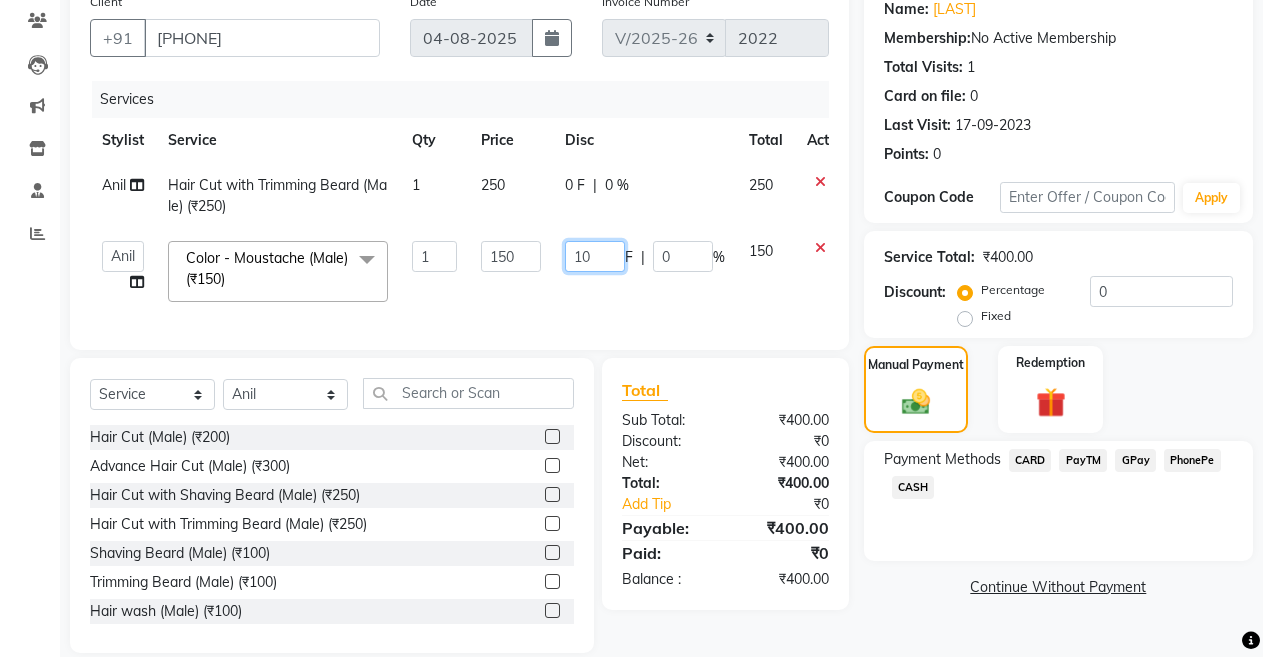 type on "100" 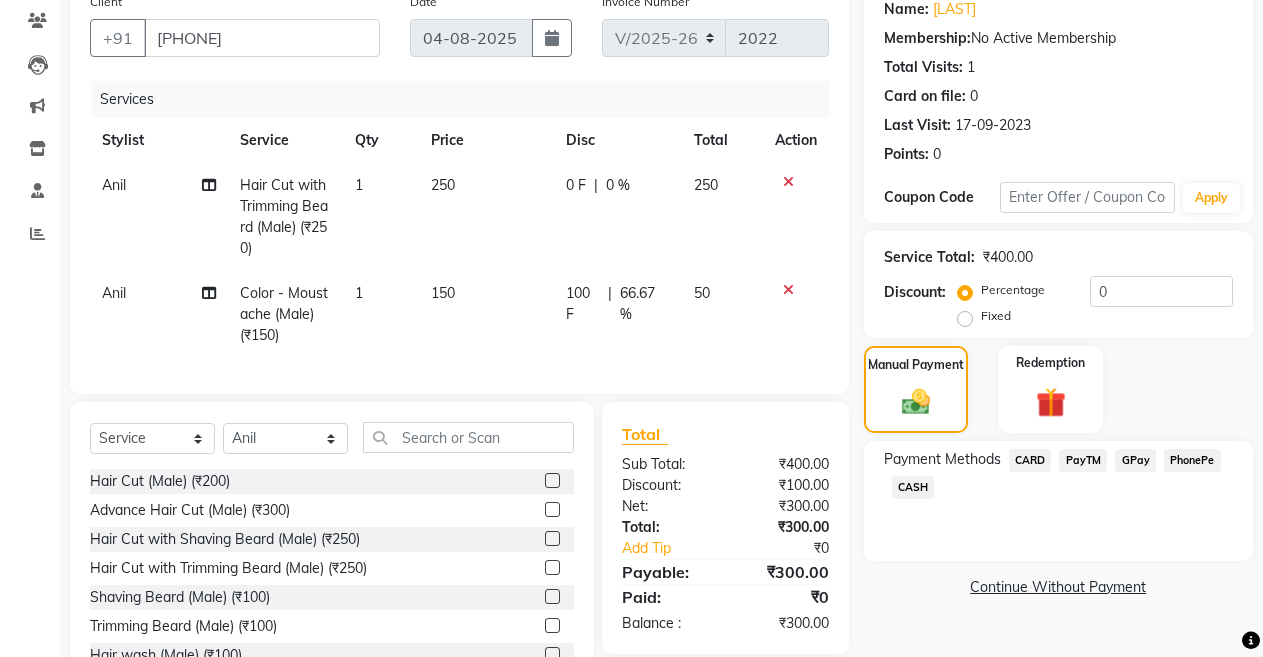 click on "PayTM" 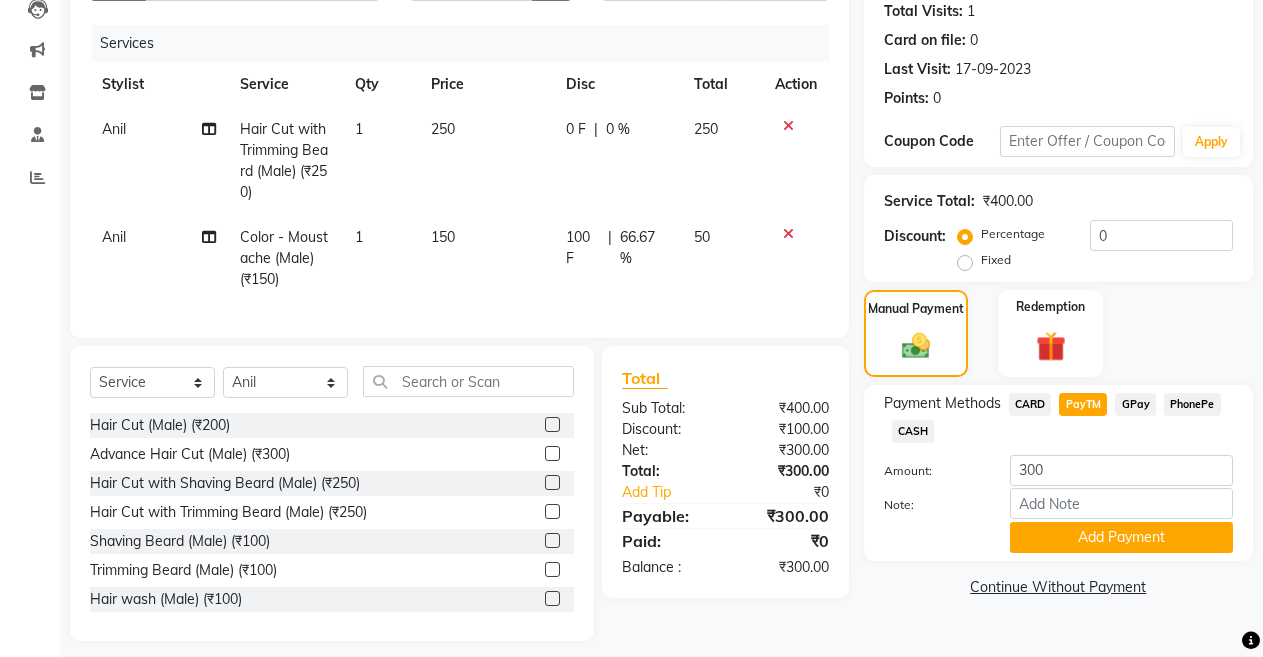 scroll, scrollTop: 254, scrollLeft: 0, axis: vertical 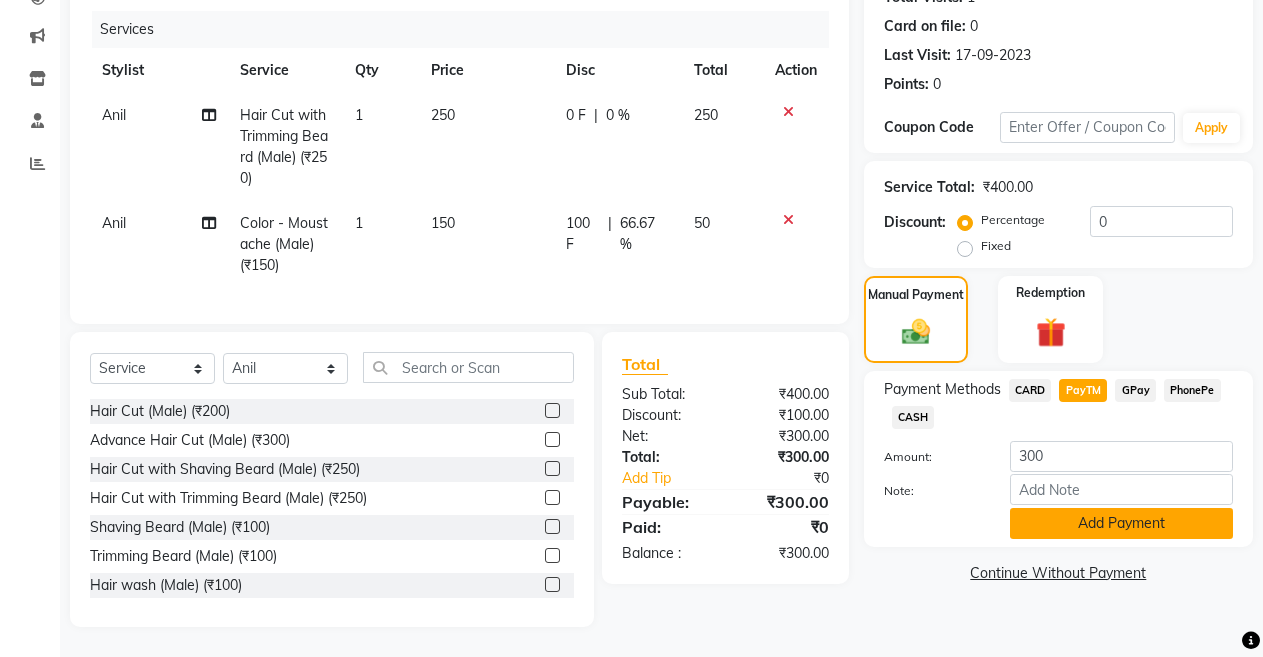 click on "Add Payment" 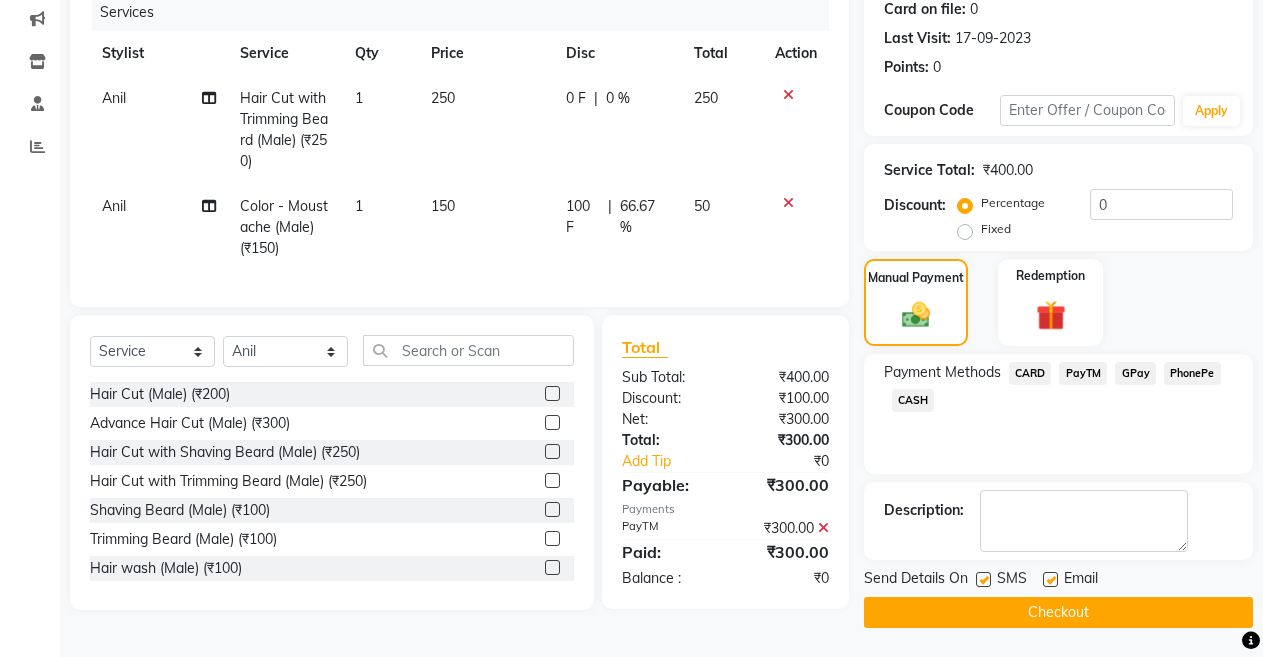 scroll, scrollTop: 255, scrollLeft: 0, axis: vertical 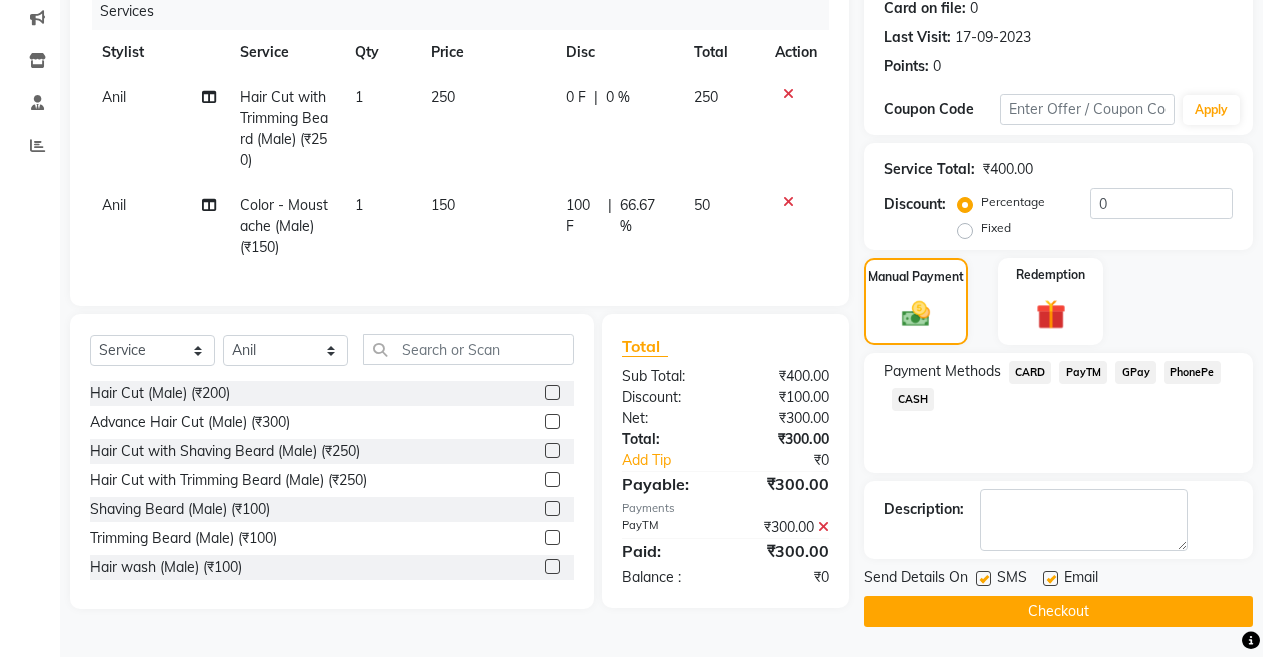 click 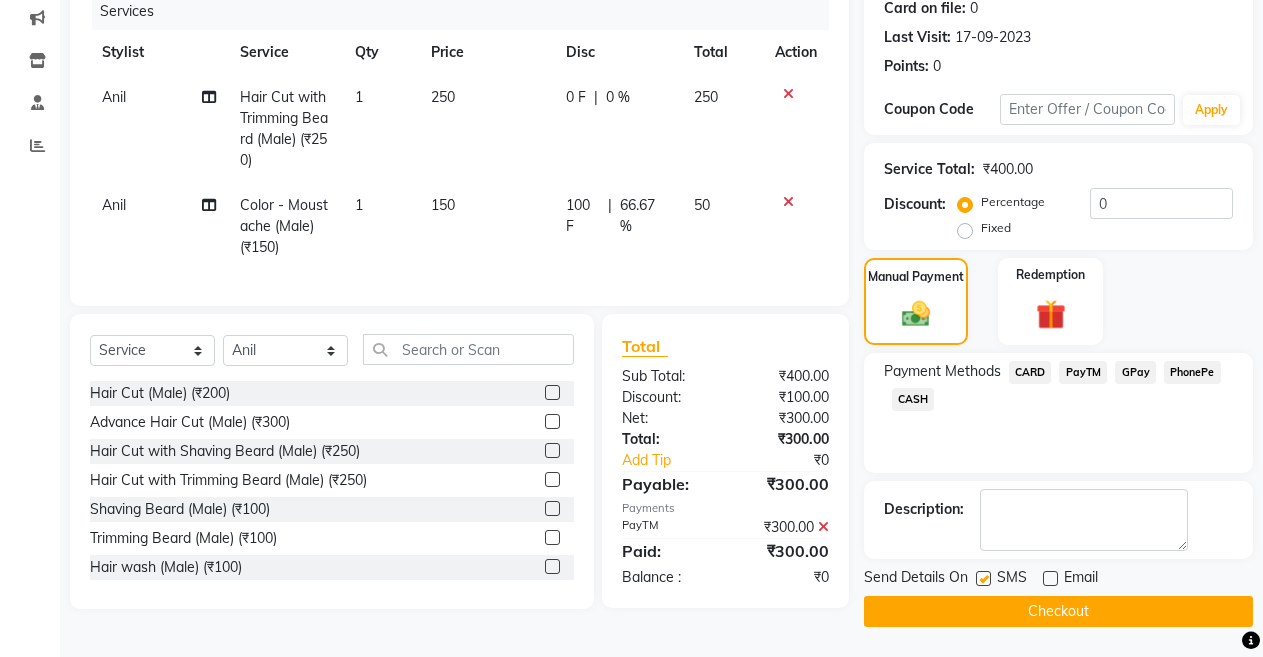 click on "Checkout" 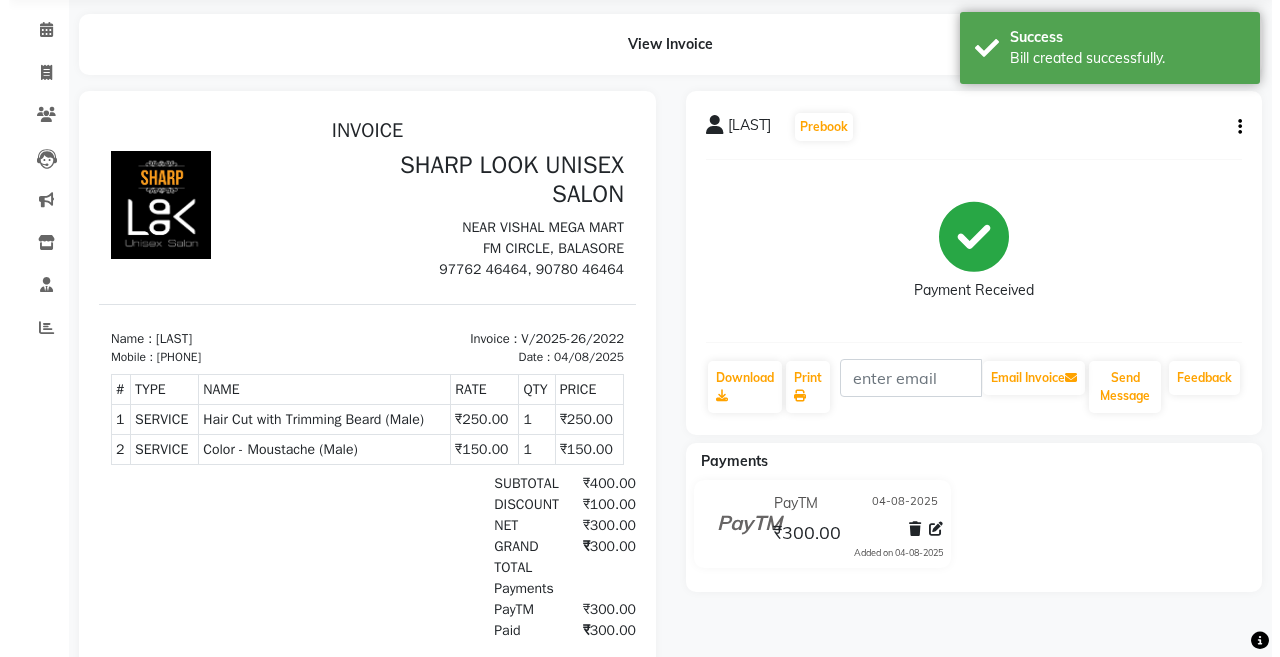 scroll, scrollTop: 0, scrollLeft: 0, axis: both 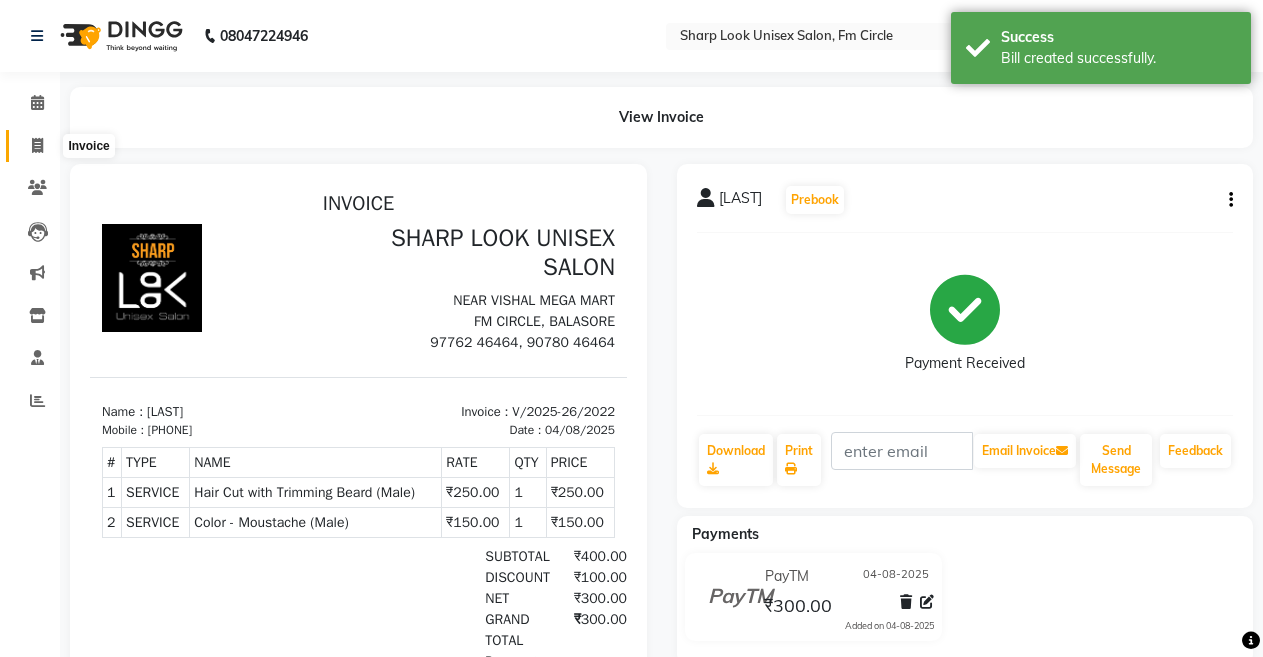 click 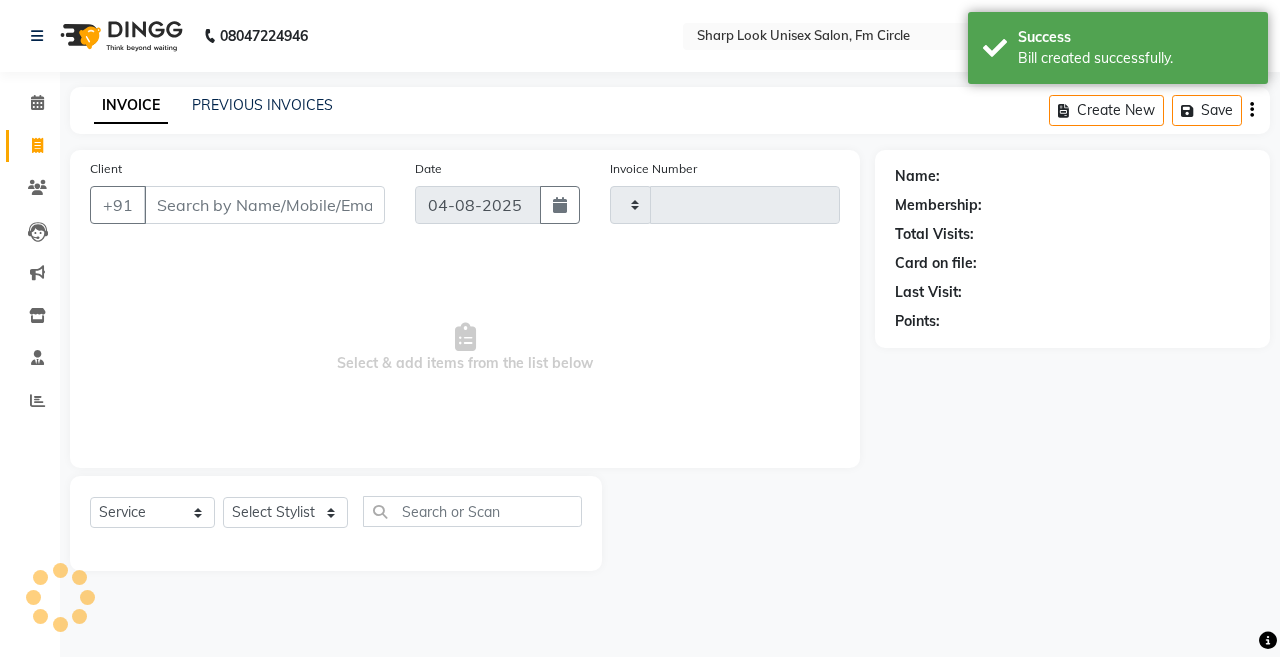 type on "2023" 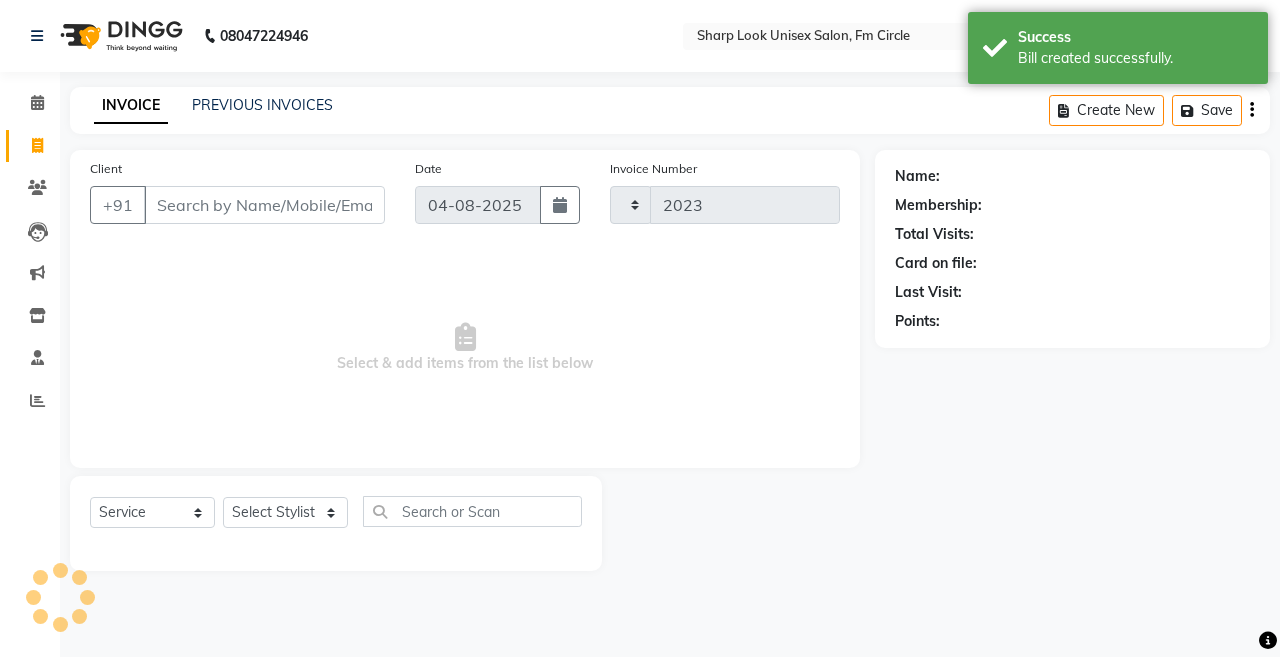 select on "804" 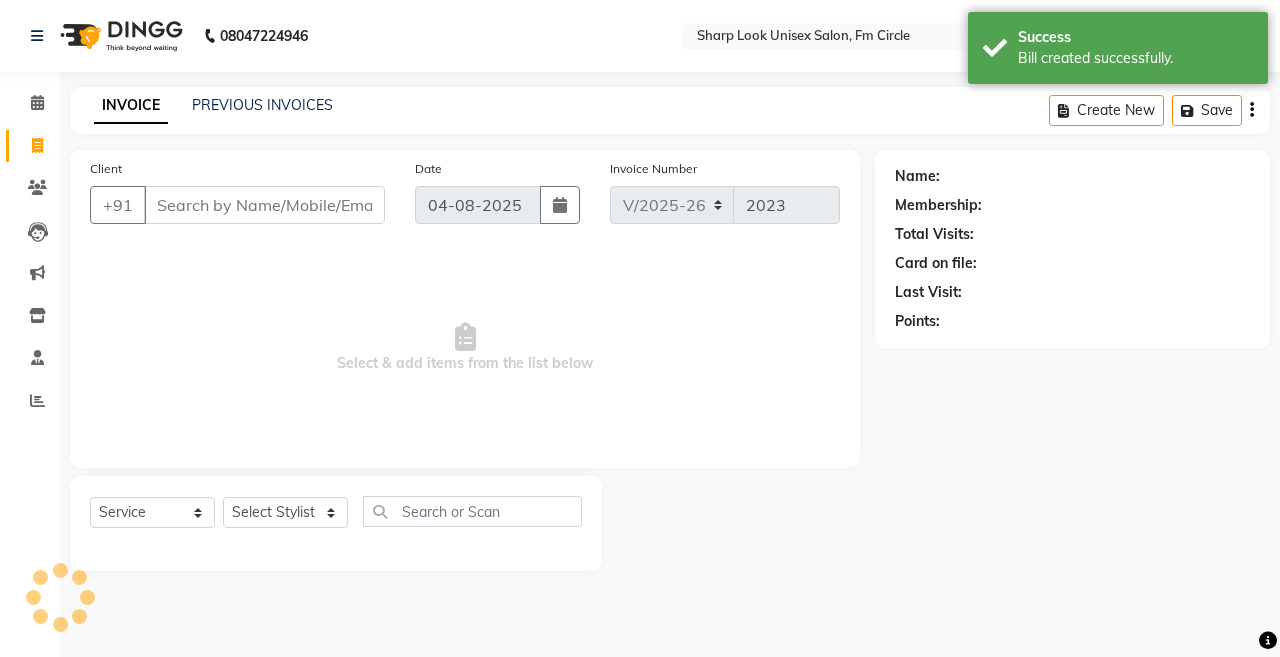 click on "Client" at bounding box center [264, 205] 